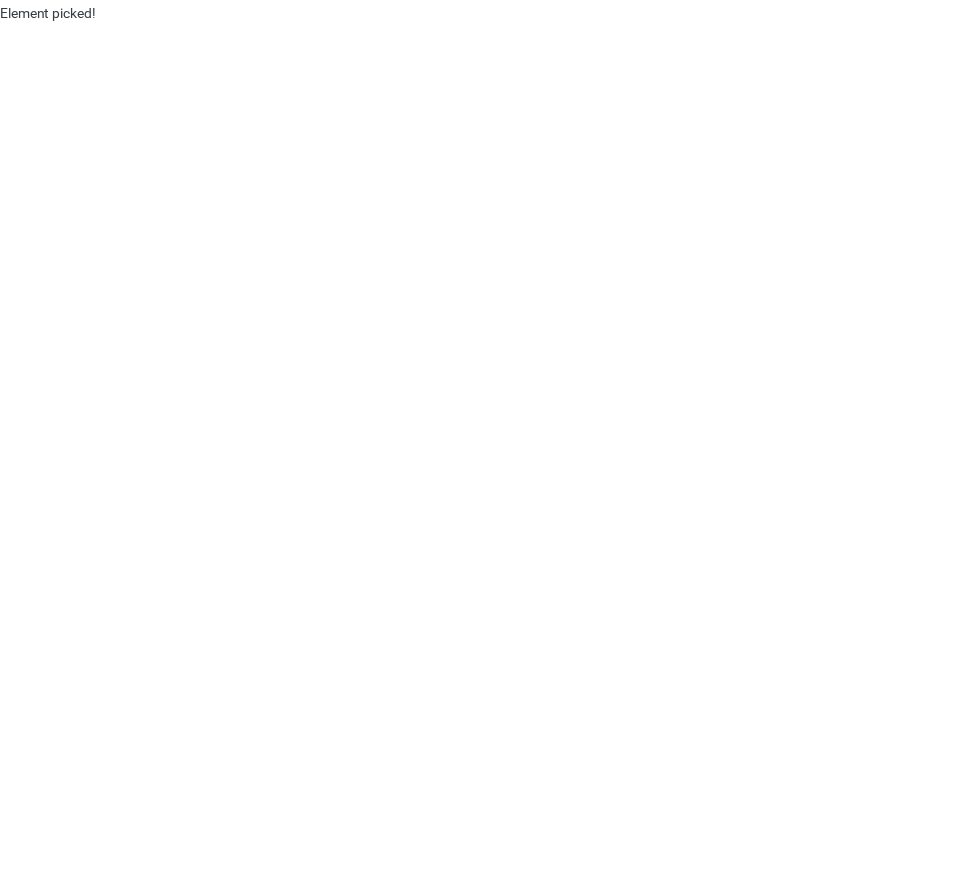 scroll, scrollTop: 0, scrollLeft: 0, axis: both 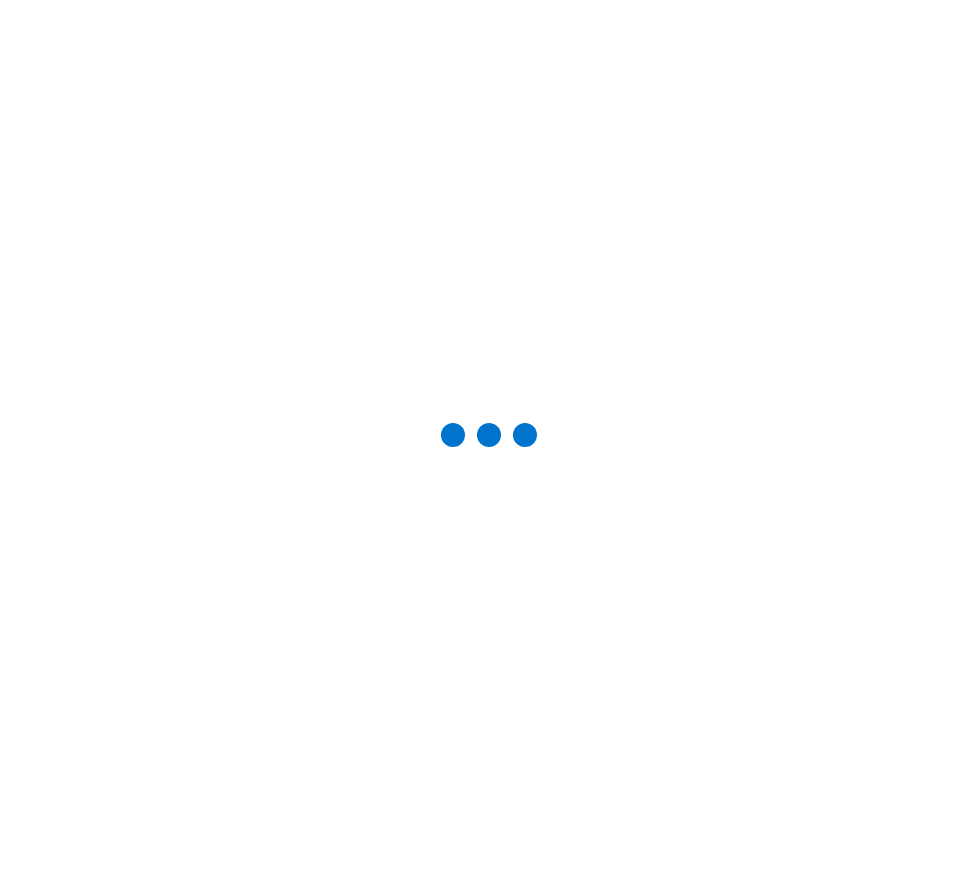 drag, startPoint x: 911, startPoint y: 45, endPoint x: 928, endPoint y: 40, distance: 17.720045 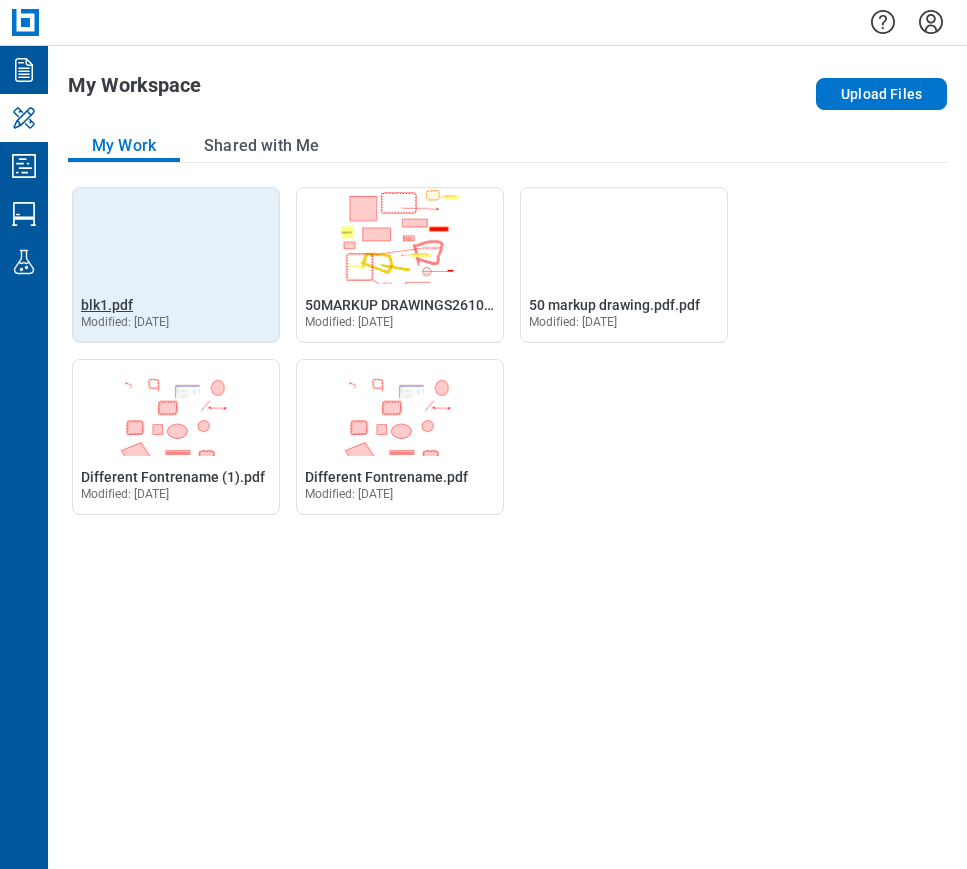 click on "blk1.pdf" at bounding box center (107, 305) 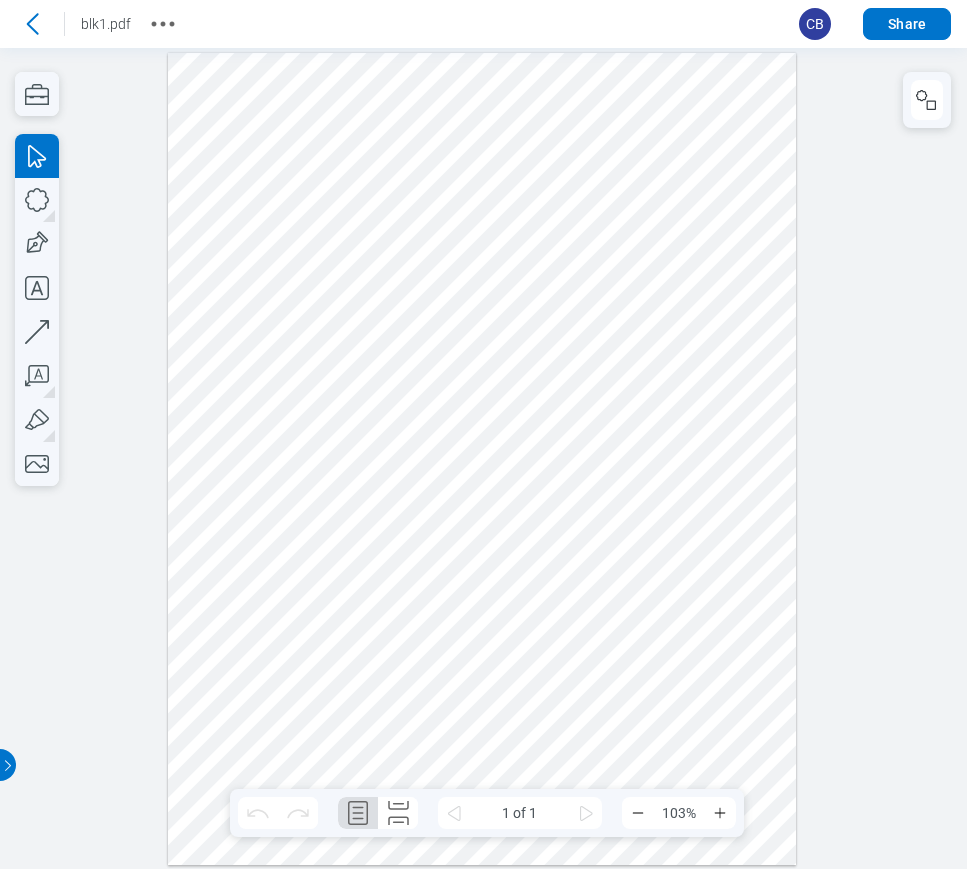 scroll, scrollTop: 0, scrollLeft: 0, axis: both 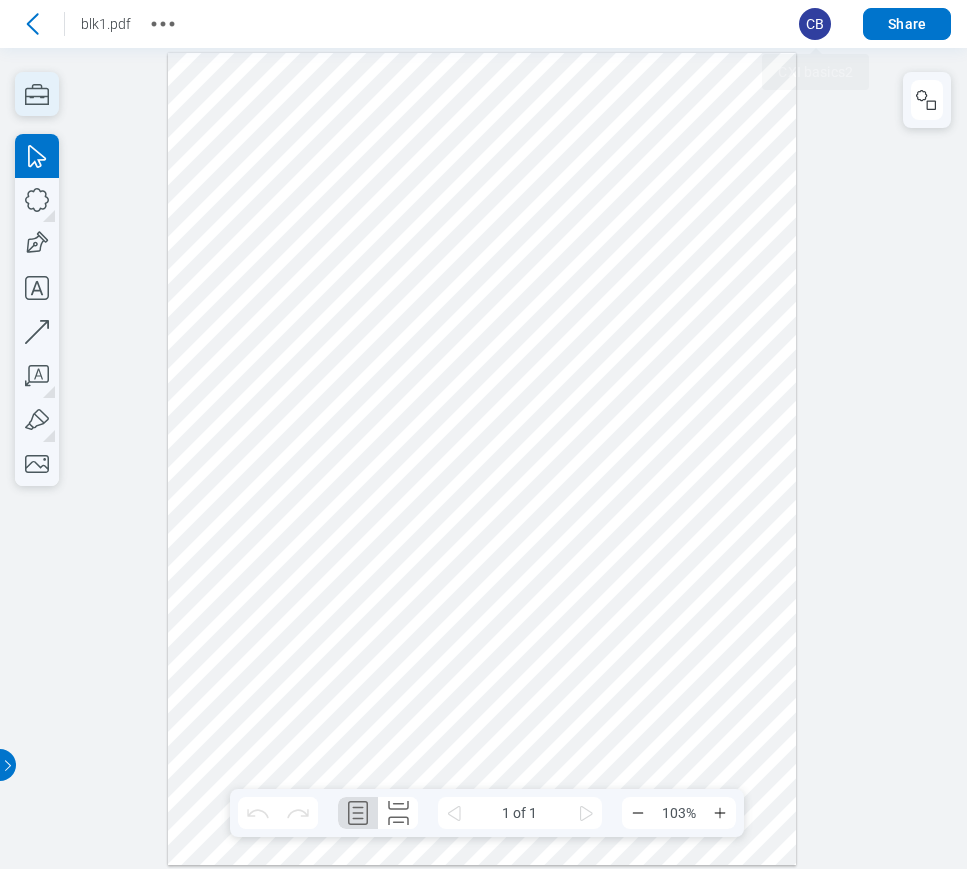 click 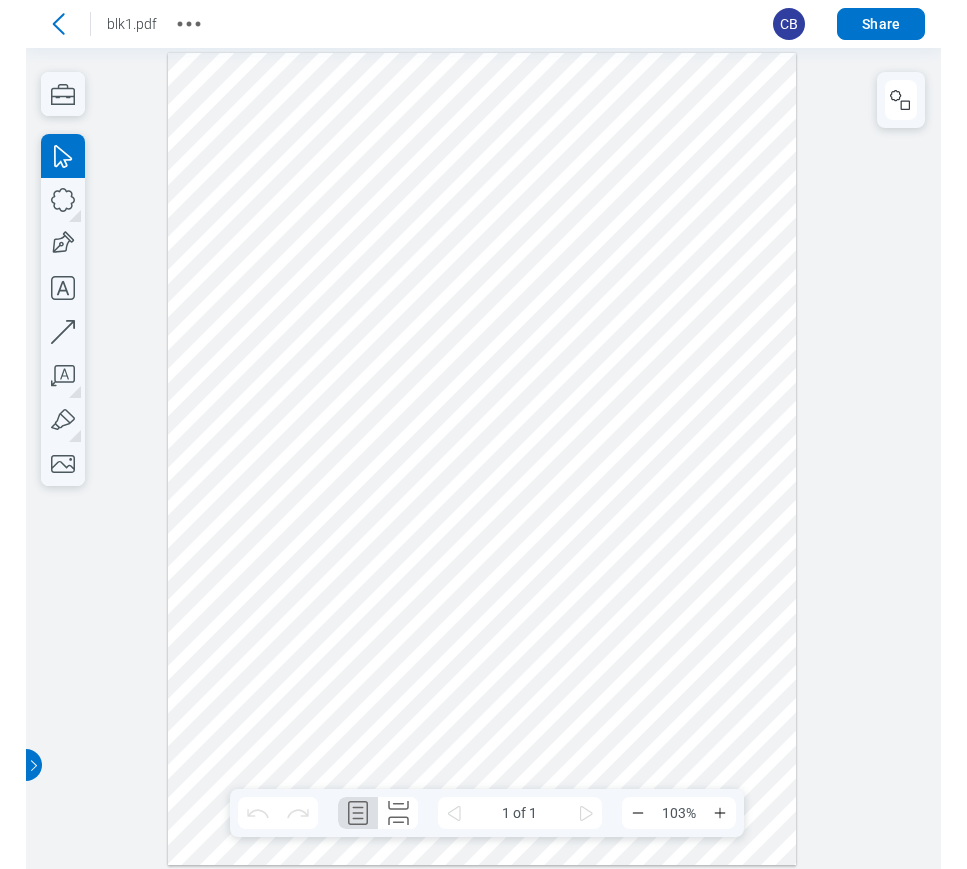 scroll, scrollTop: 0, scrollLeft: 0, axis: both 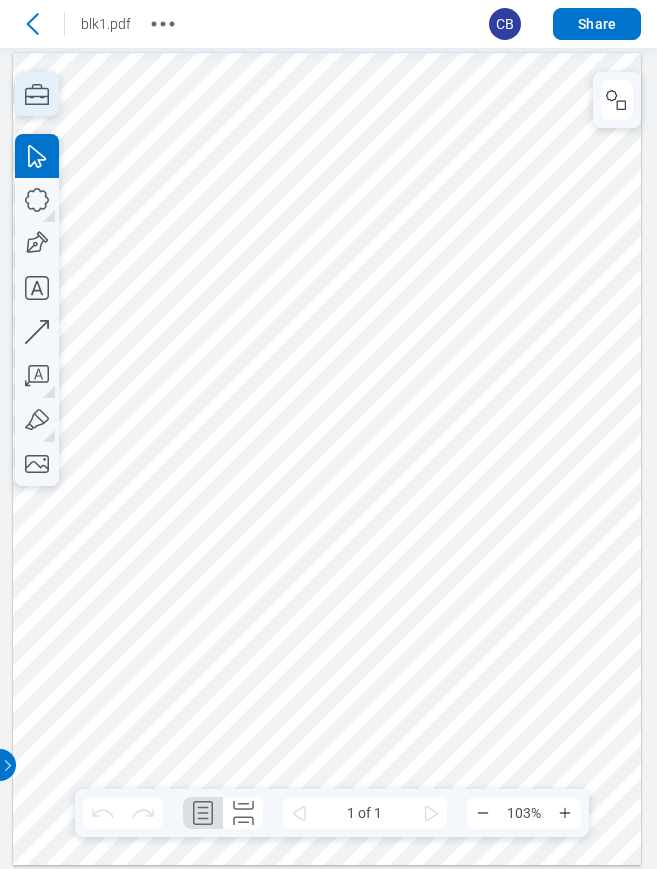 click 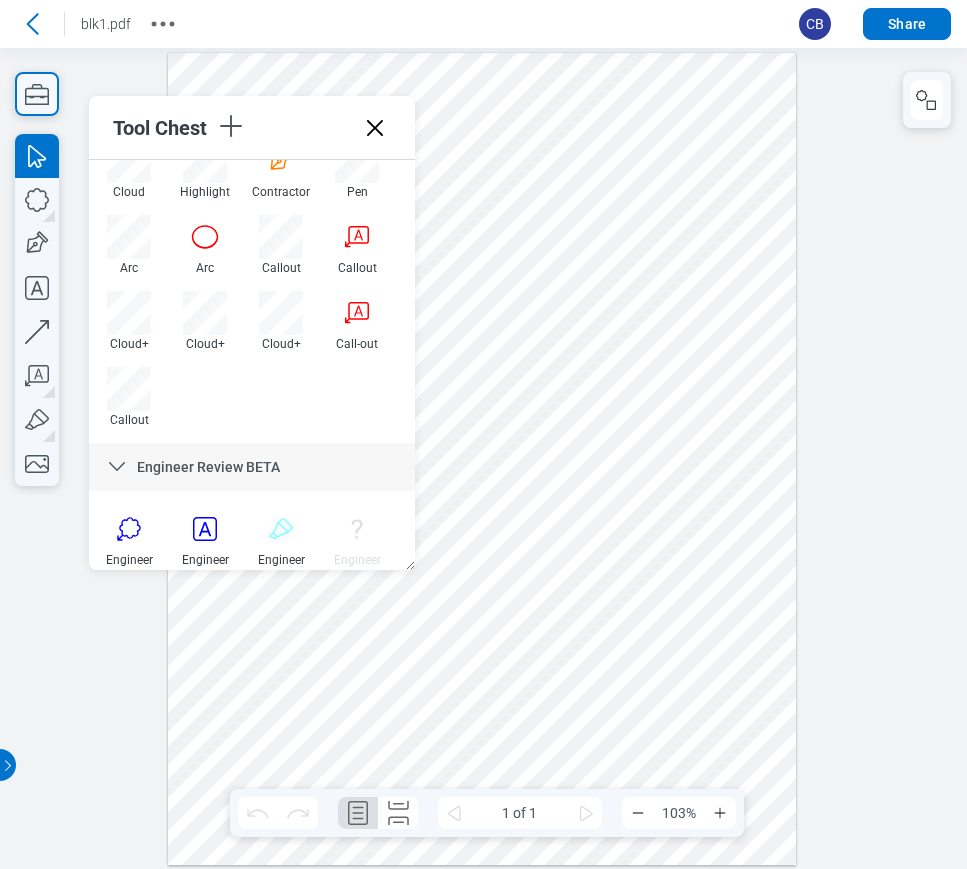 scroll, scrollTop: 500, scrollLeft: 0, axis: vertical 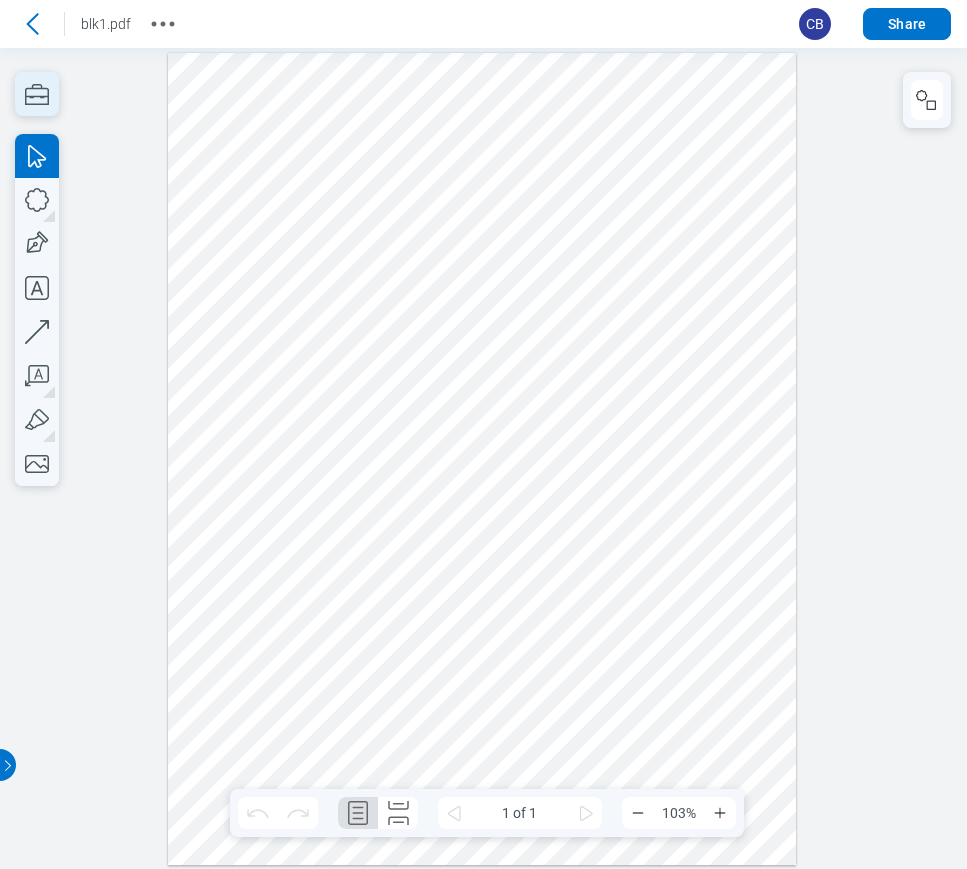 click 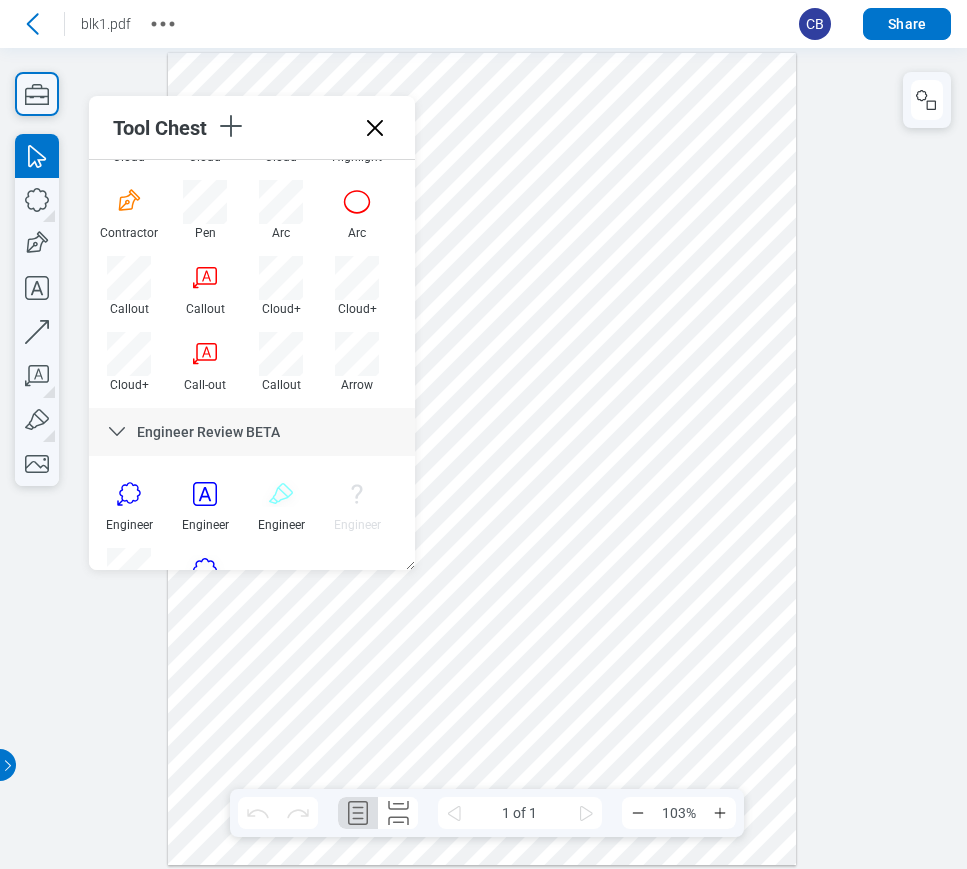 scroll, scrollTop: 0, scrollLeft: 0, axis: both 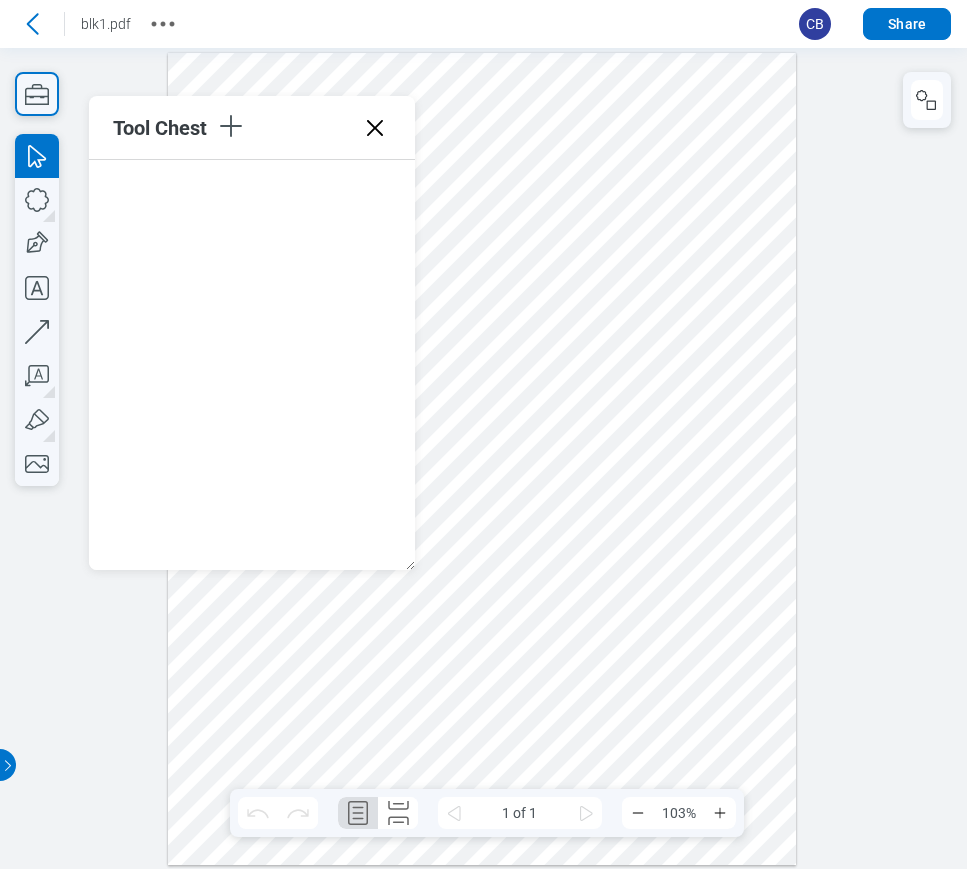 click 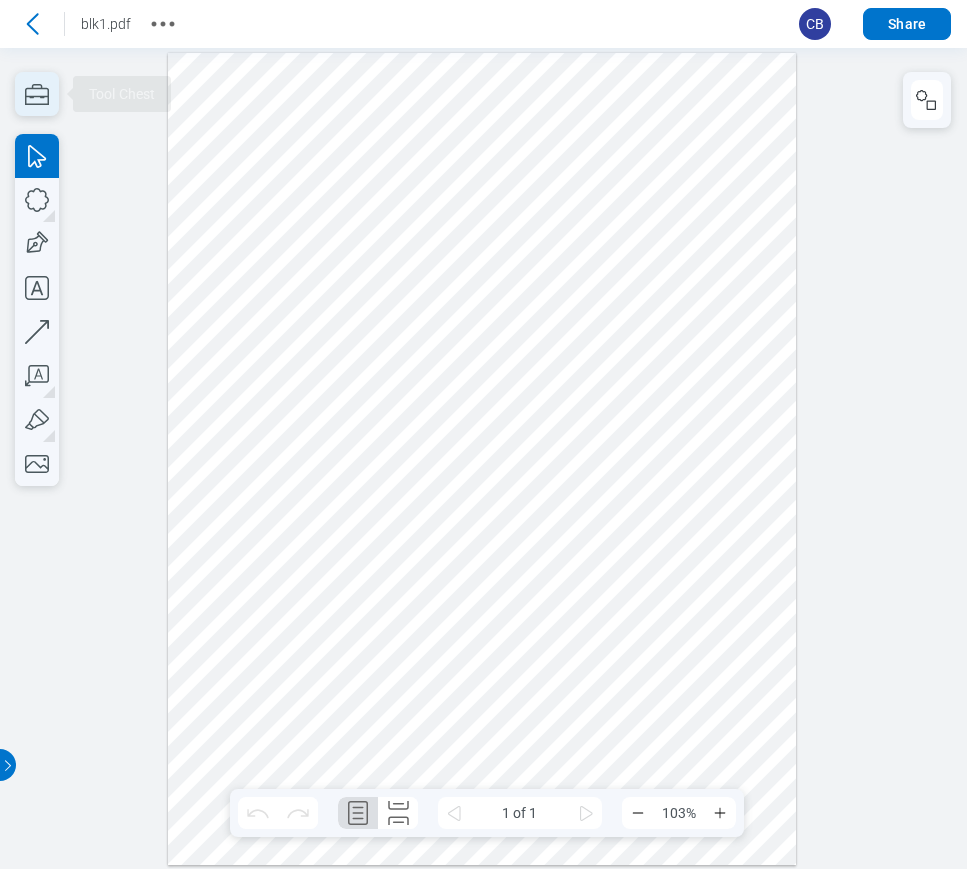 click 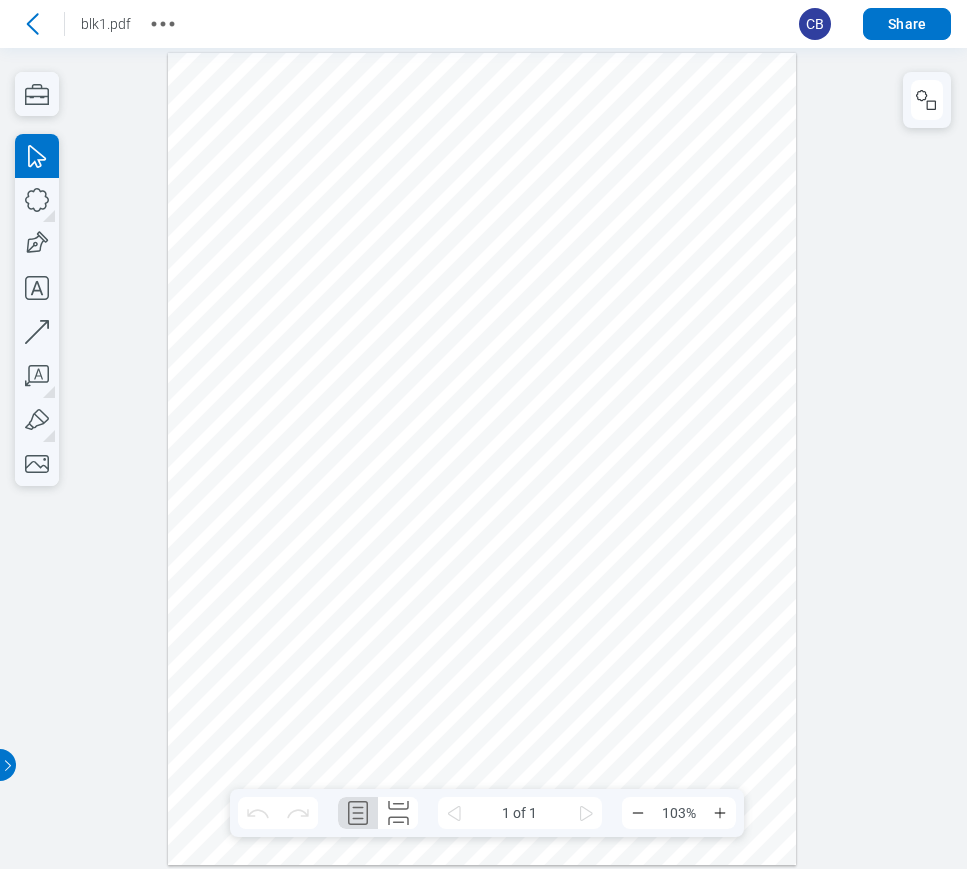 scroll, scrollTop: 0, scrollLeft: 0, axis: both 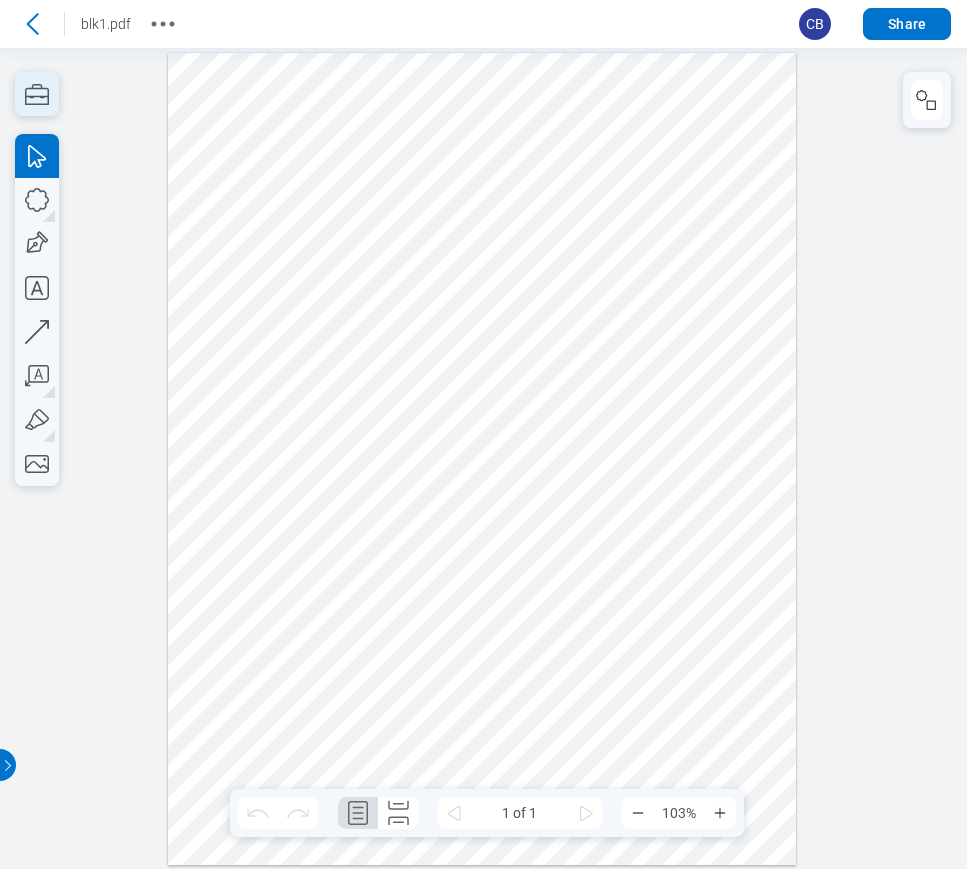 click 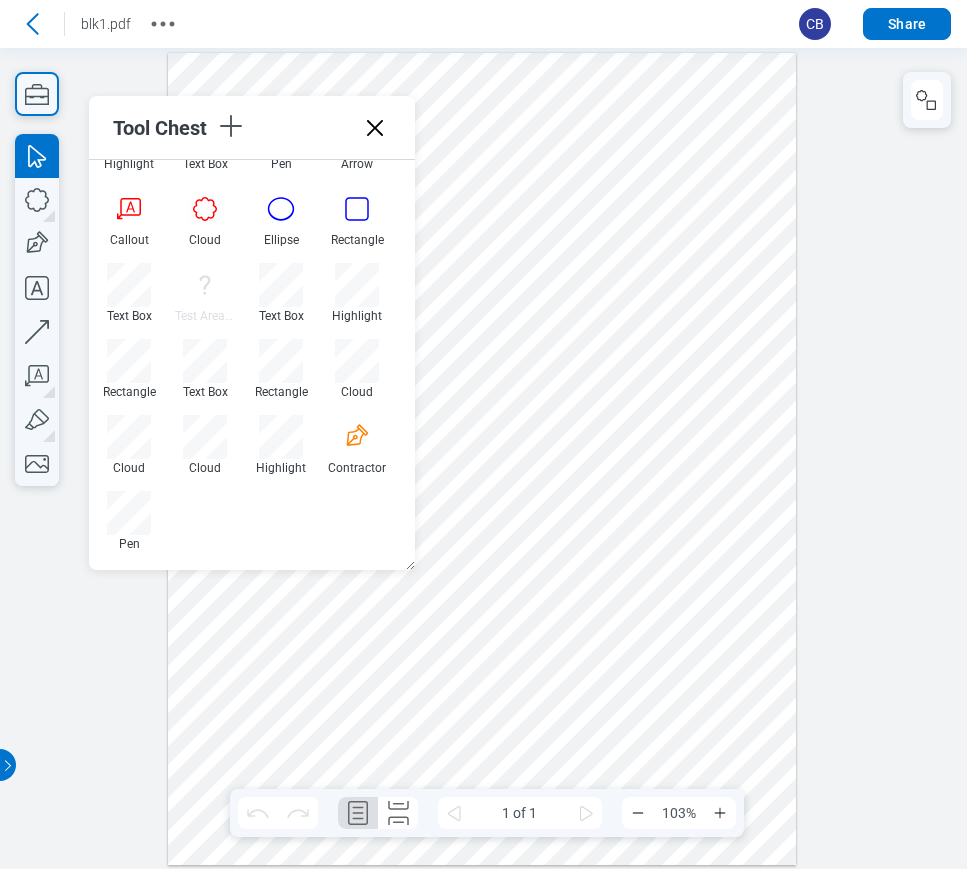 scroll, scrollTop: 250, scrollLeft: 0, axis: vertical 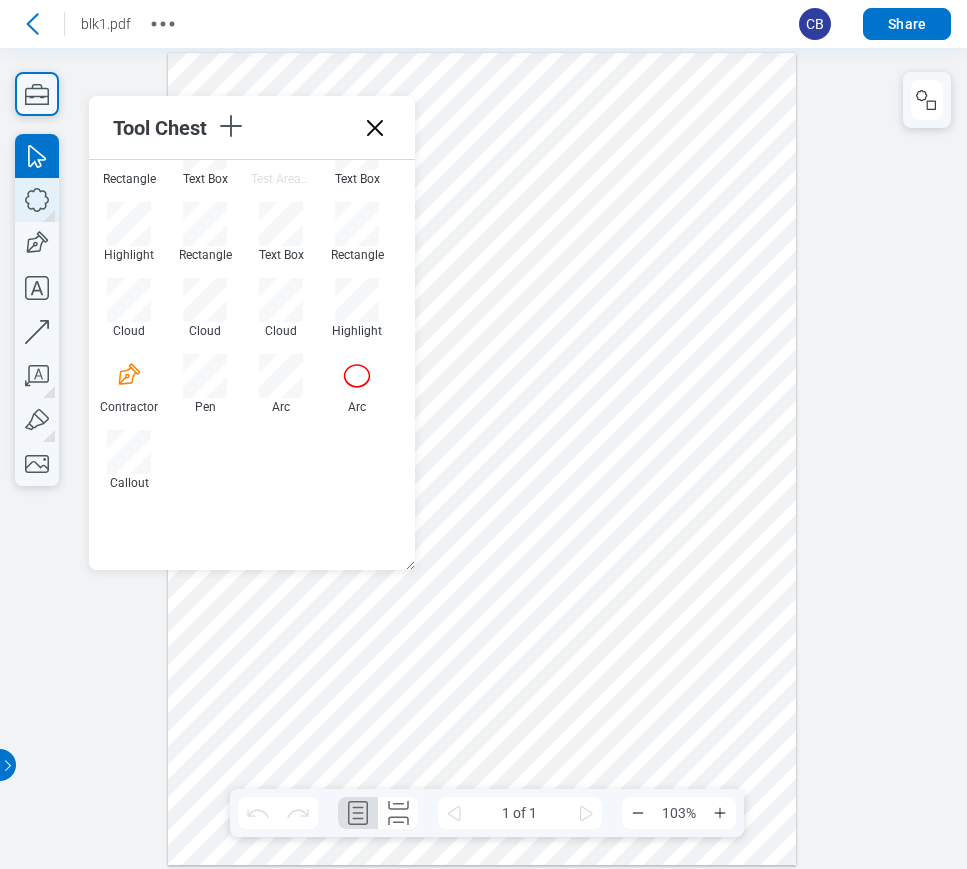 click 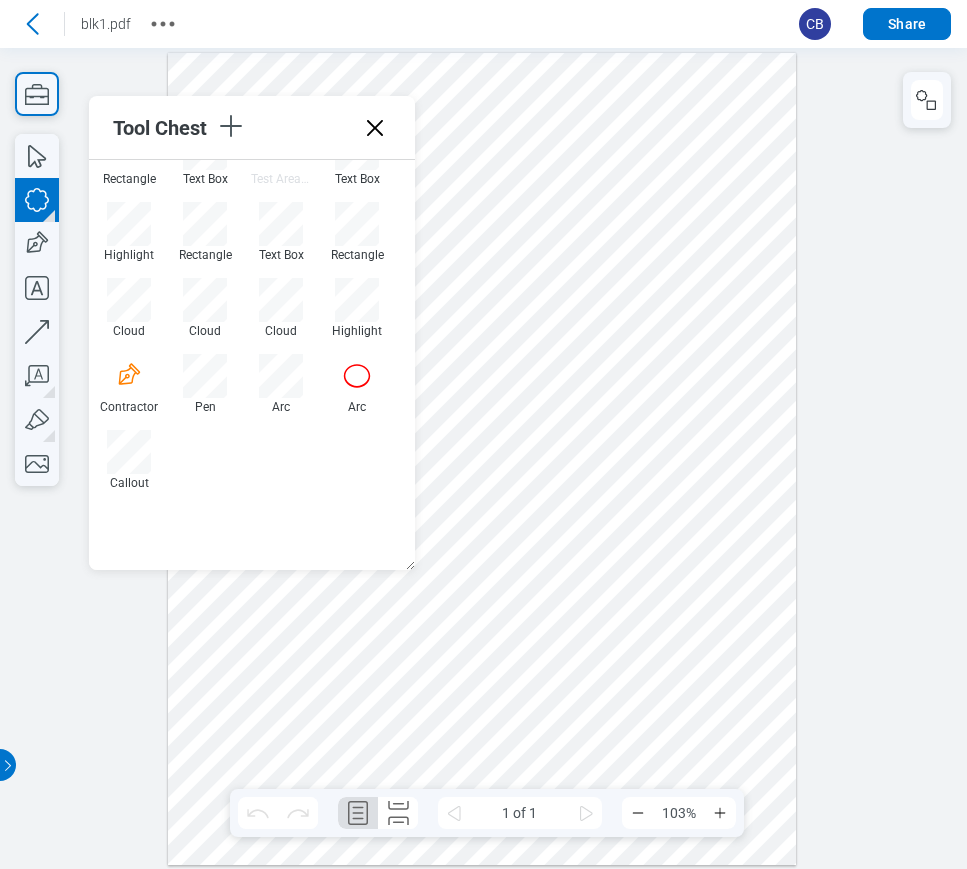 drag, startPoint x: 692, startPoint y: 149, endPoint x: 759, endPoint y: 219, distance: 96.89685 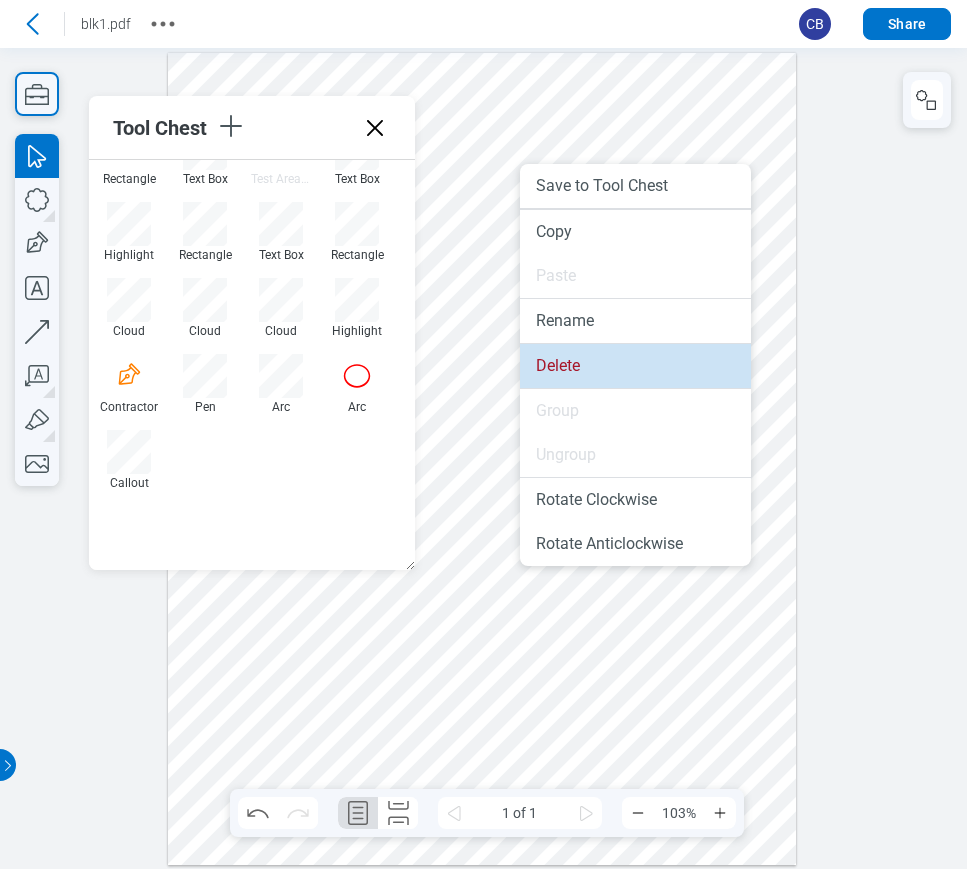 drag, startPoint x: 634, startPoint y: 372, endPoint x: 356, endPoint y: 390, distance: 278.58212 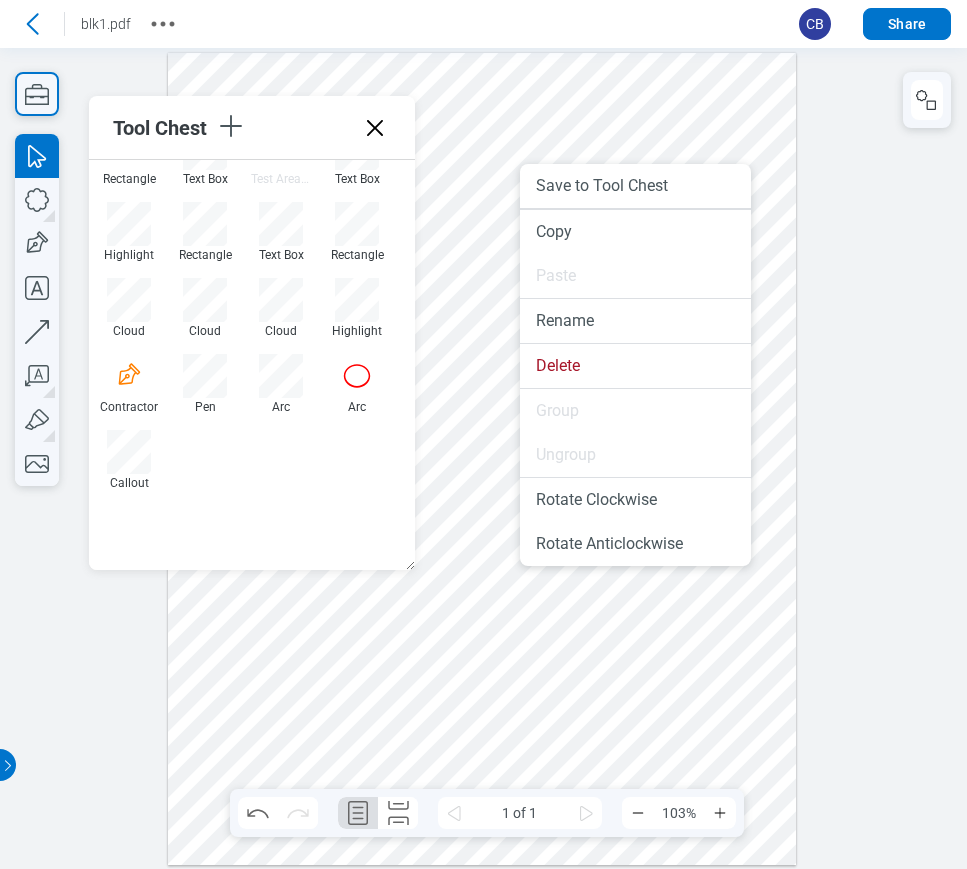 click on "Delete" at bounding box center [635, 366] 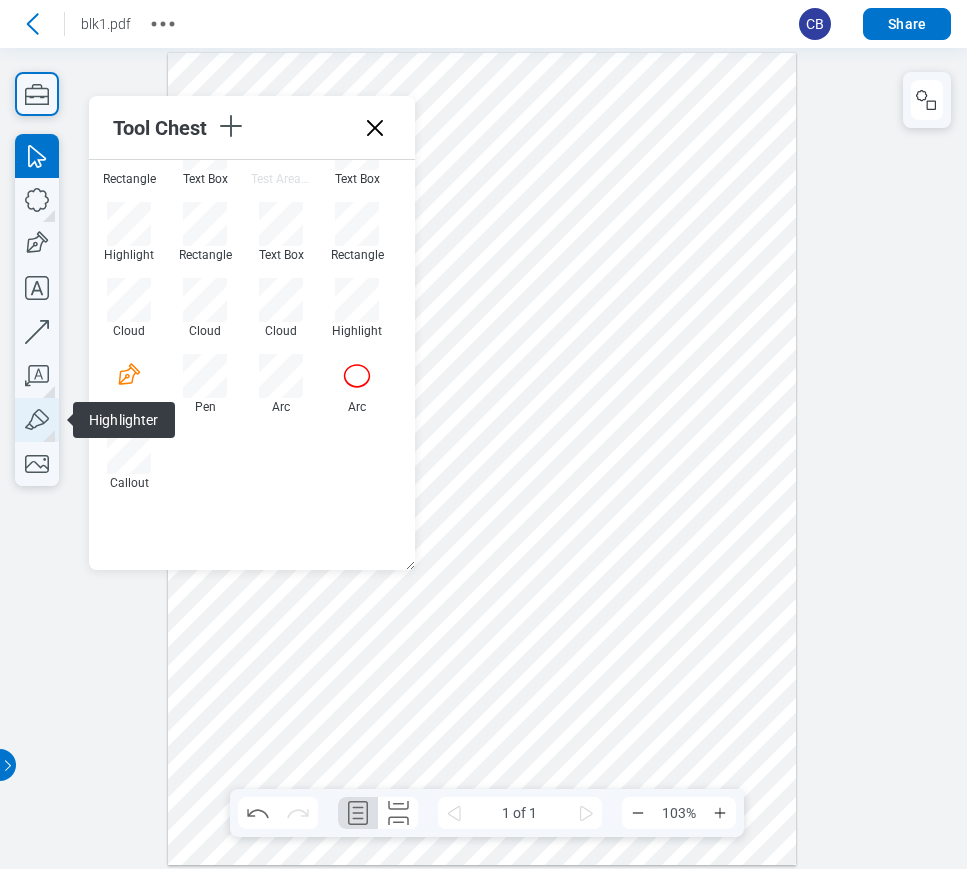 click 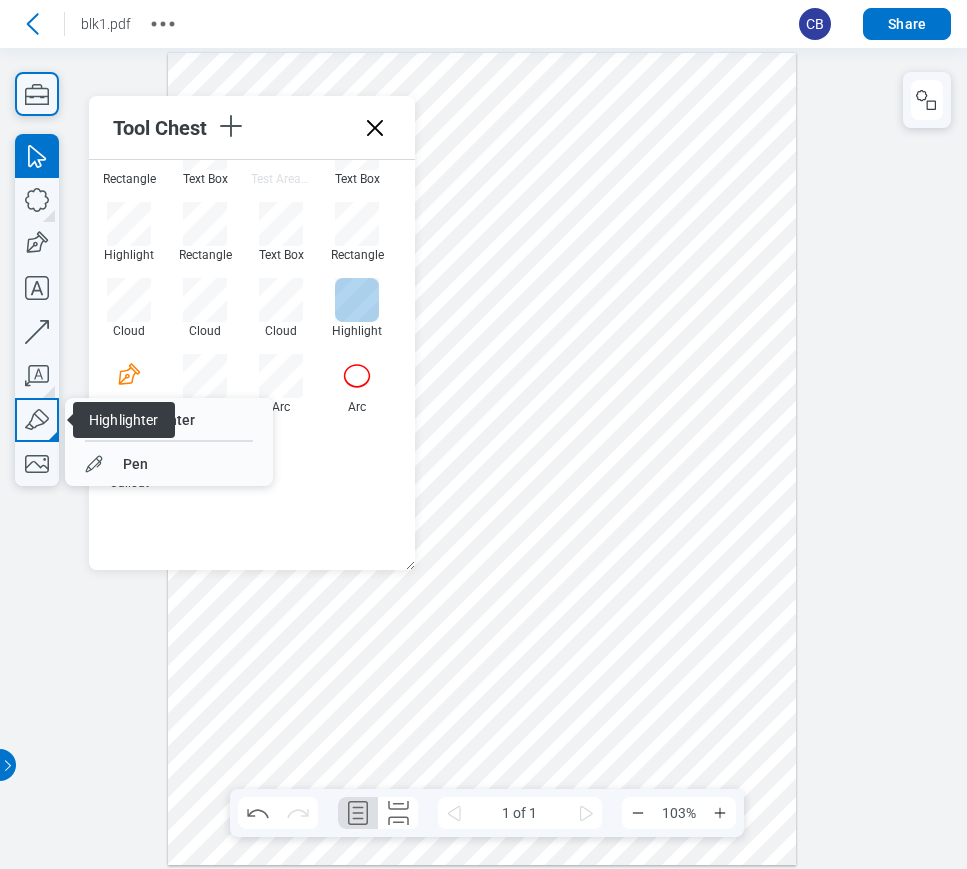 drag, startPoint x: 110, startPoint y: 458, endPoint x: 145, endPoint y: 451, distance: 35.69314 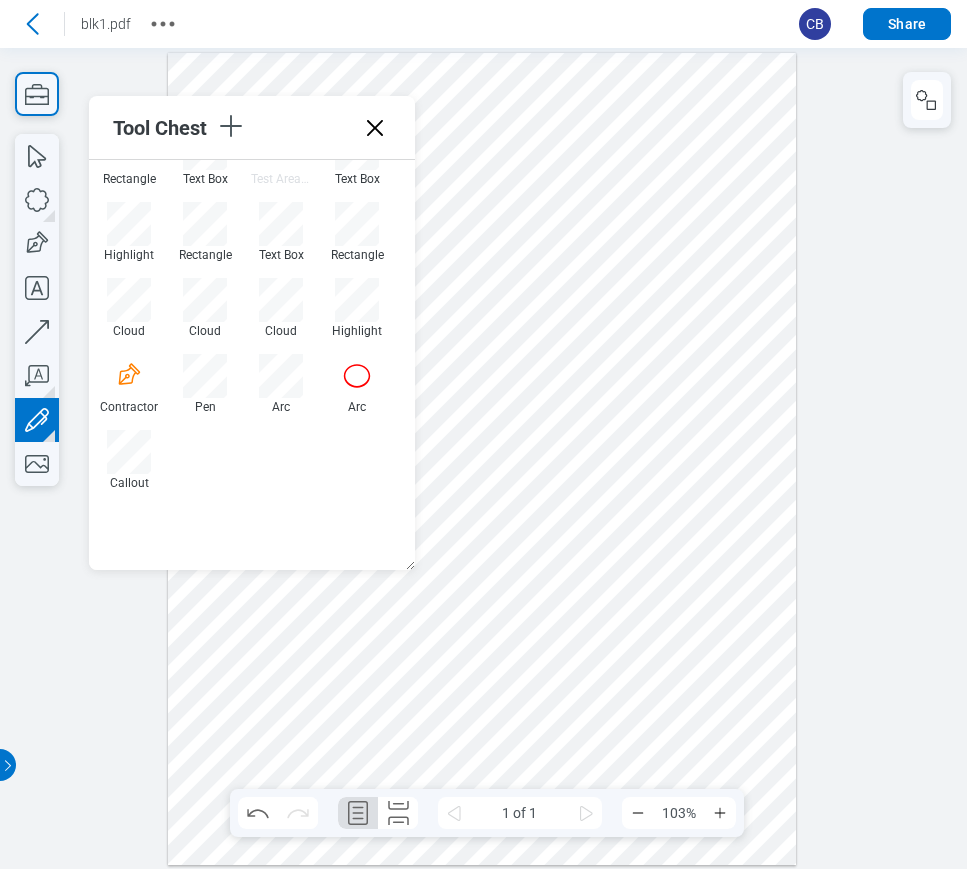 drag, startPoint x: 631, startPoint y: 168, endPoint x: 617, endPoint y: 161, distance: 15.652476 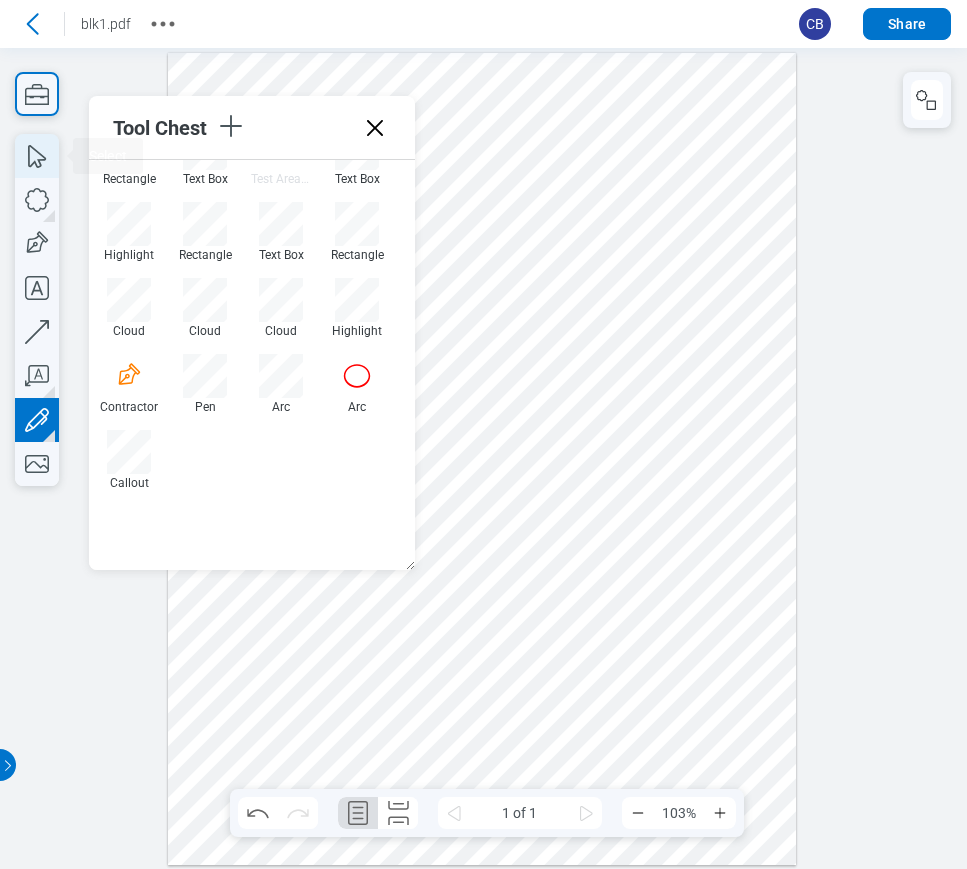 click 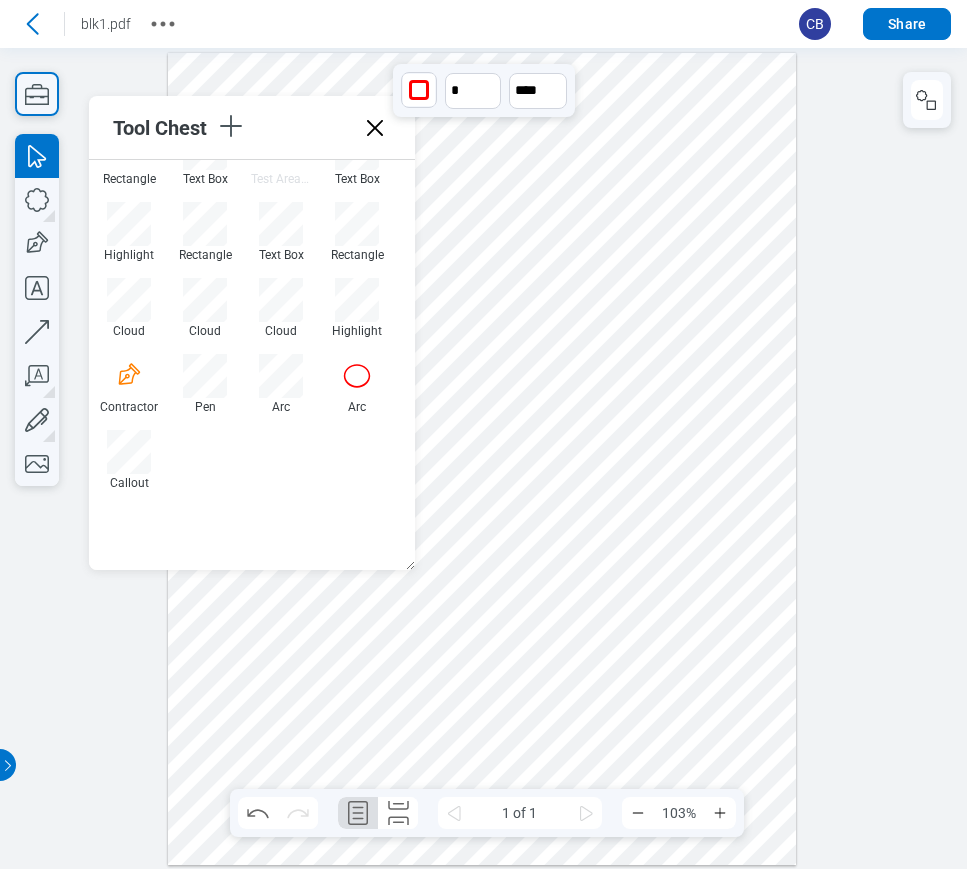 click at bounding box center (482, 459) 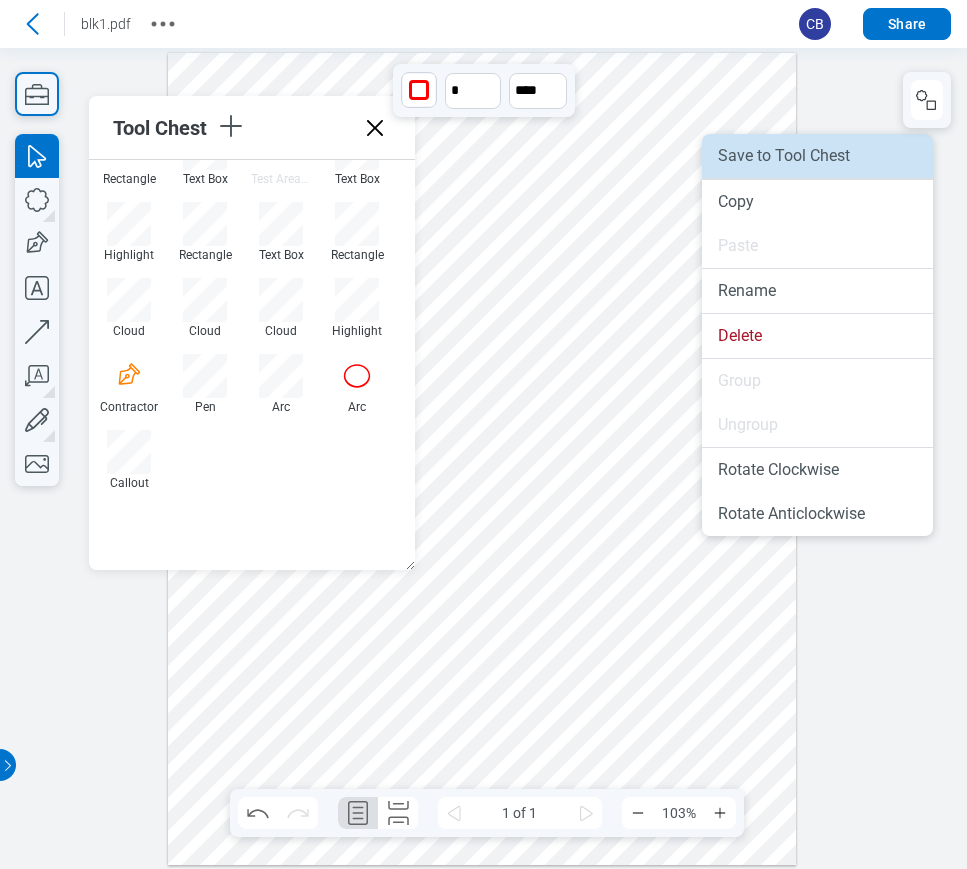 click on "Save to Tool Chest" at bounding box center (817, 156) 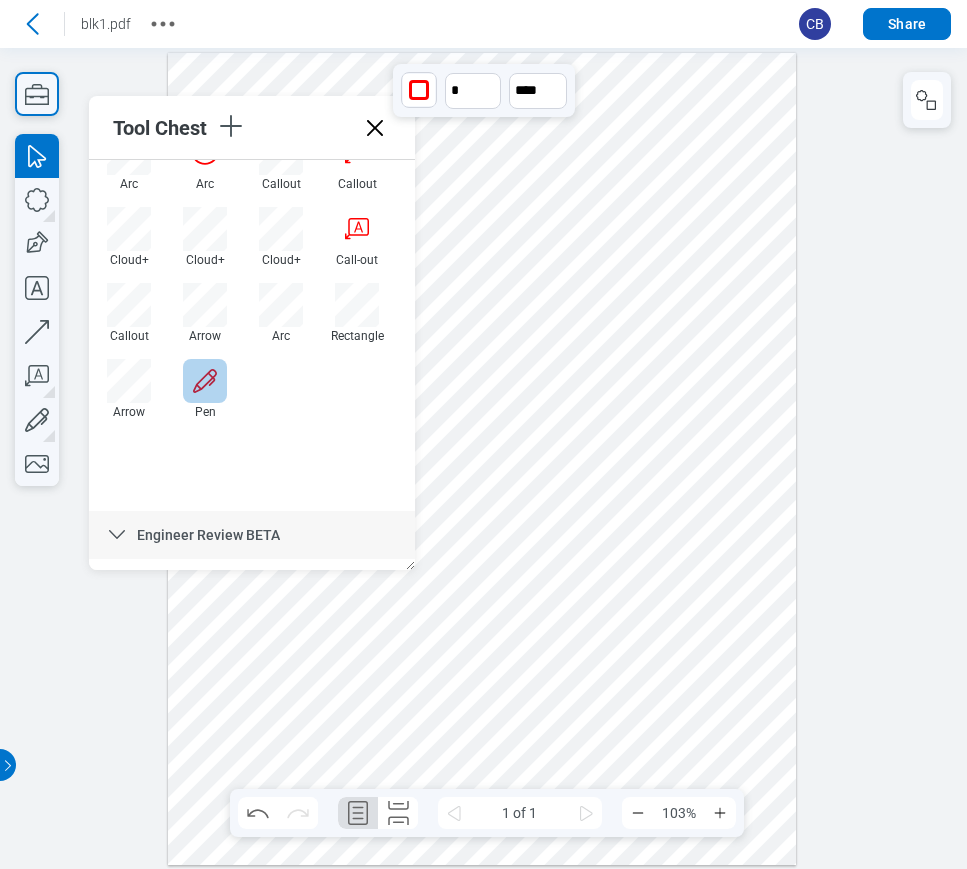 scroll, scrollTop: 750, scrollLeft: 0, axis: vertical 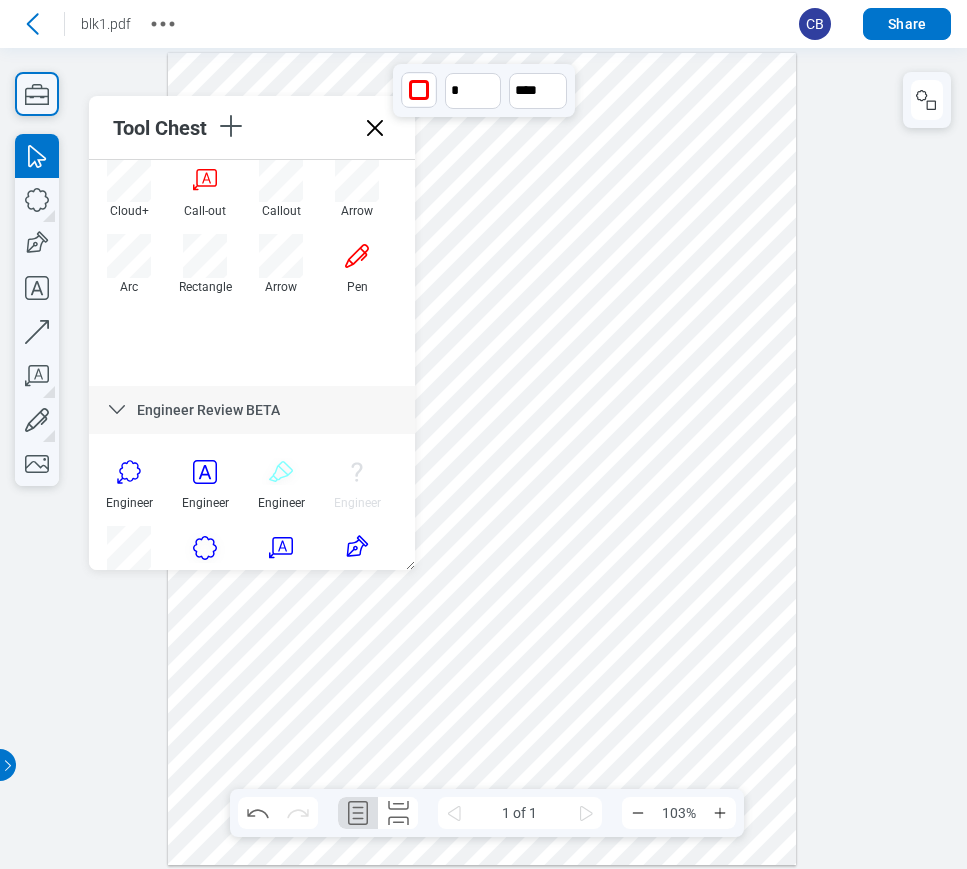 click at bounding box center (482, 459) 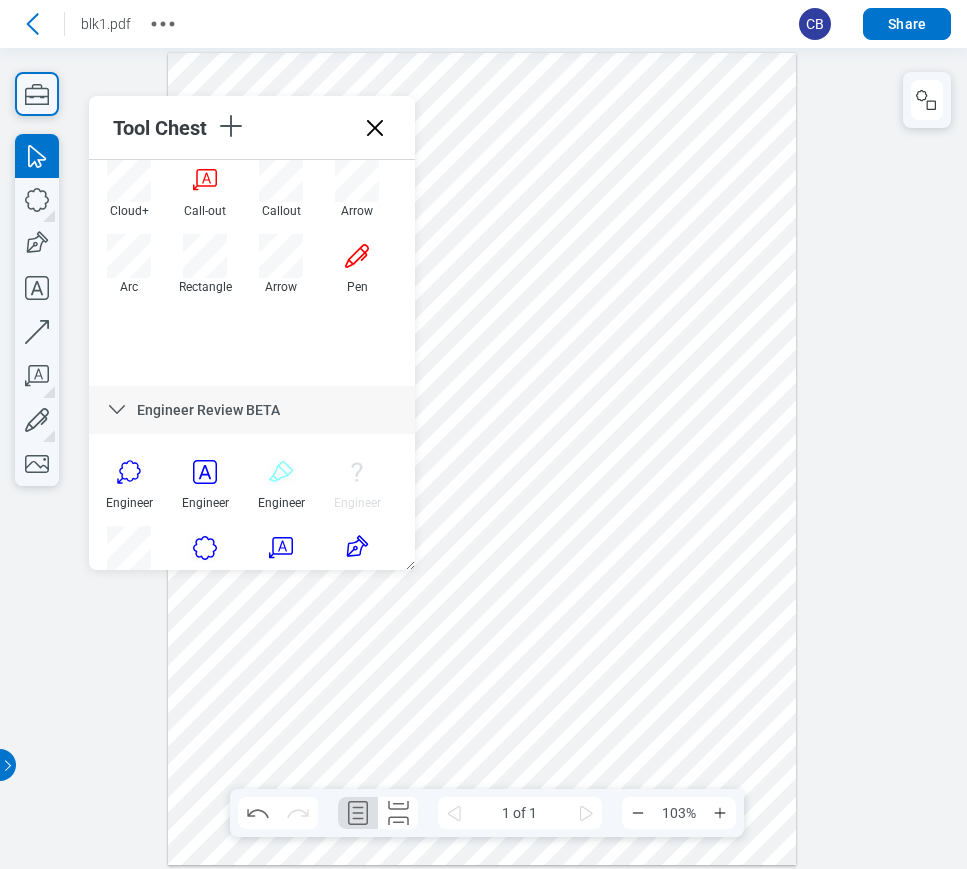 click at bounding box center (482, 459) 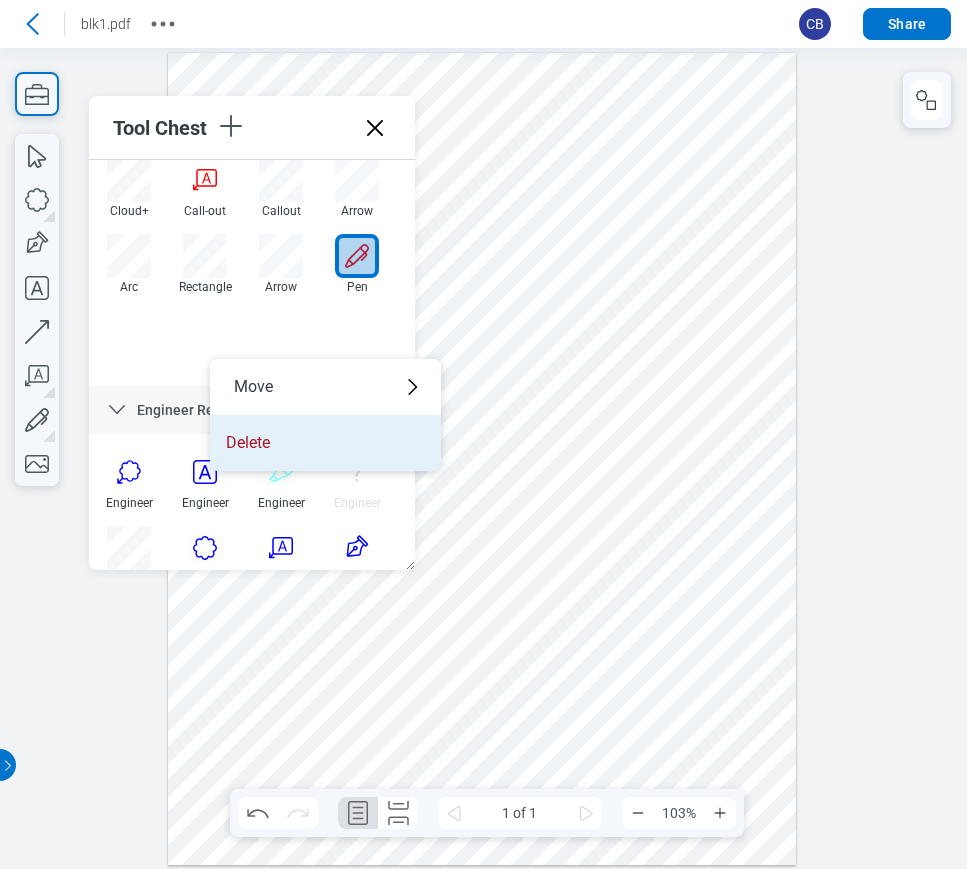 click on "Delete" at bounding box center (325, 443) 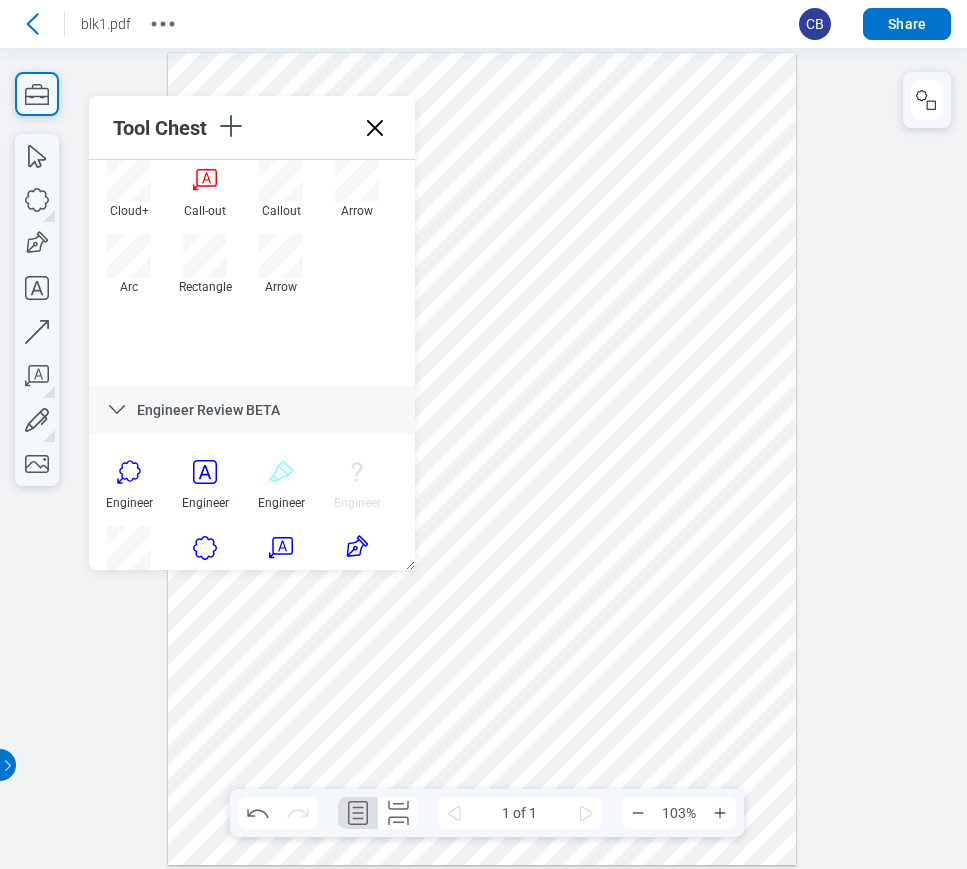 click at bounding box center [482, 459] 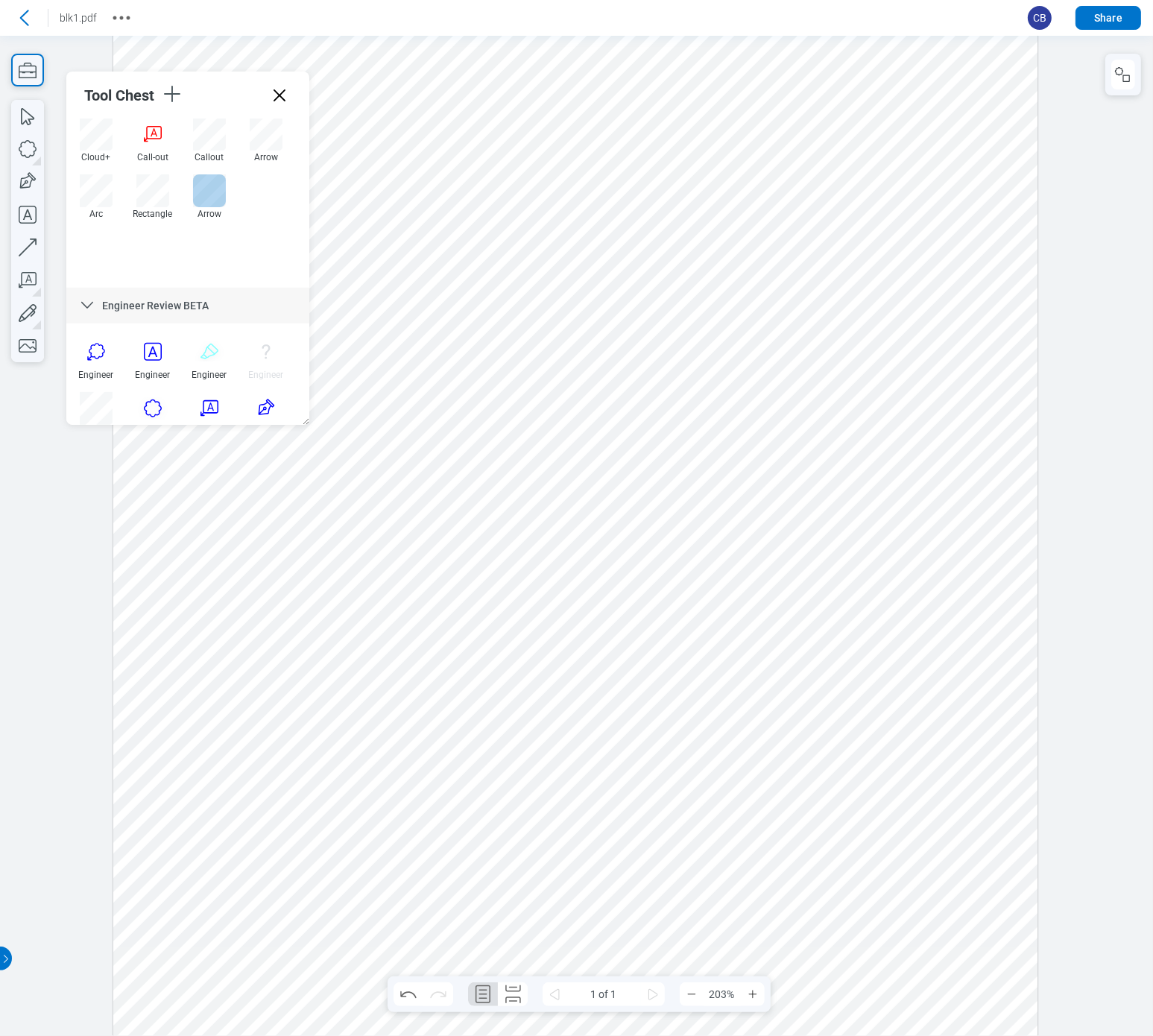 scroll, scrollTop: 173, scrollLeft: 0, axis: vertical 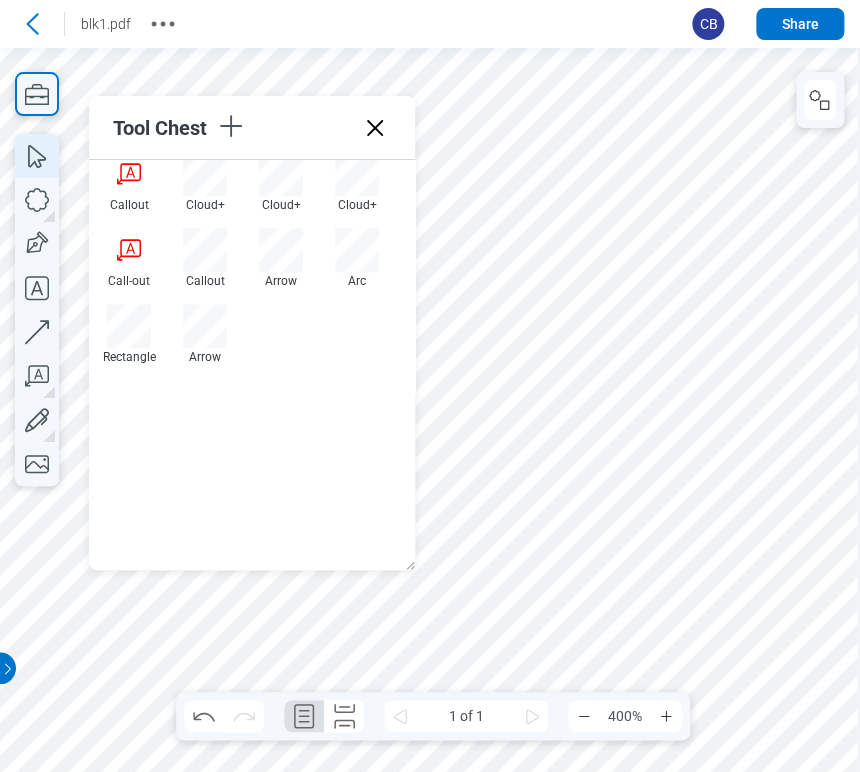 click 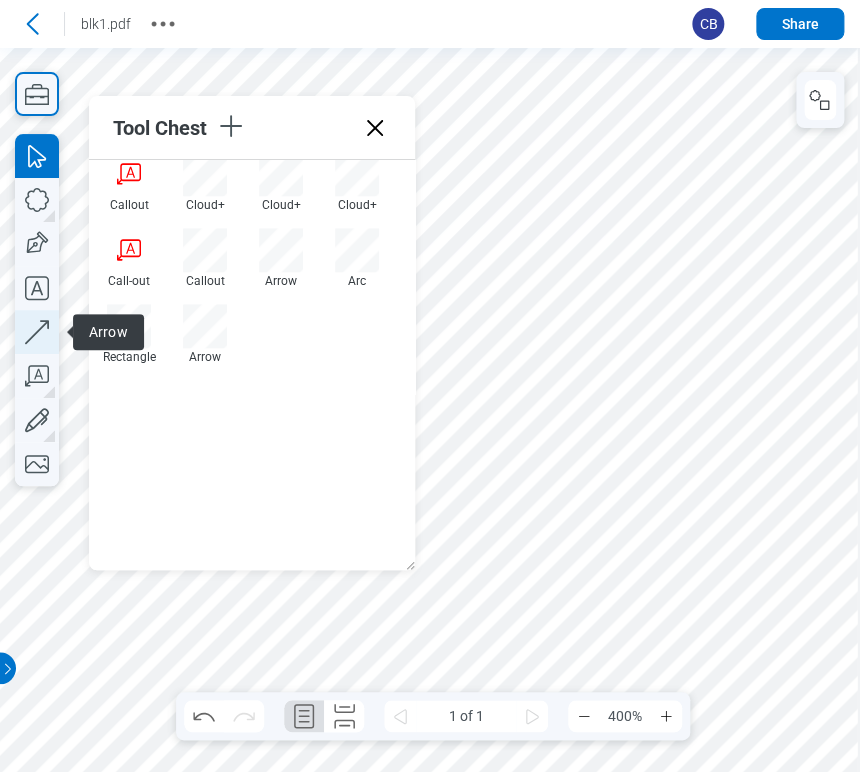click 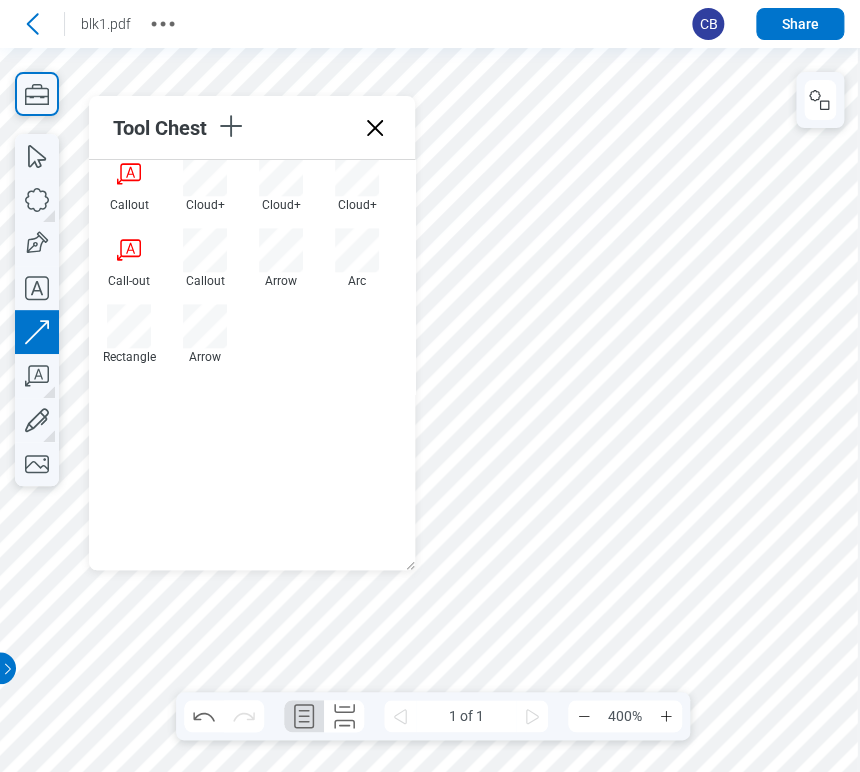drag, startPoint x: 632, startPoint y: 479, endPoint x: 709, endPoint y: 305, distance: 190.27611 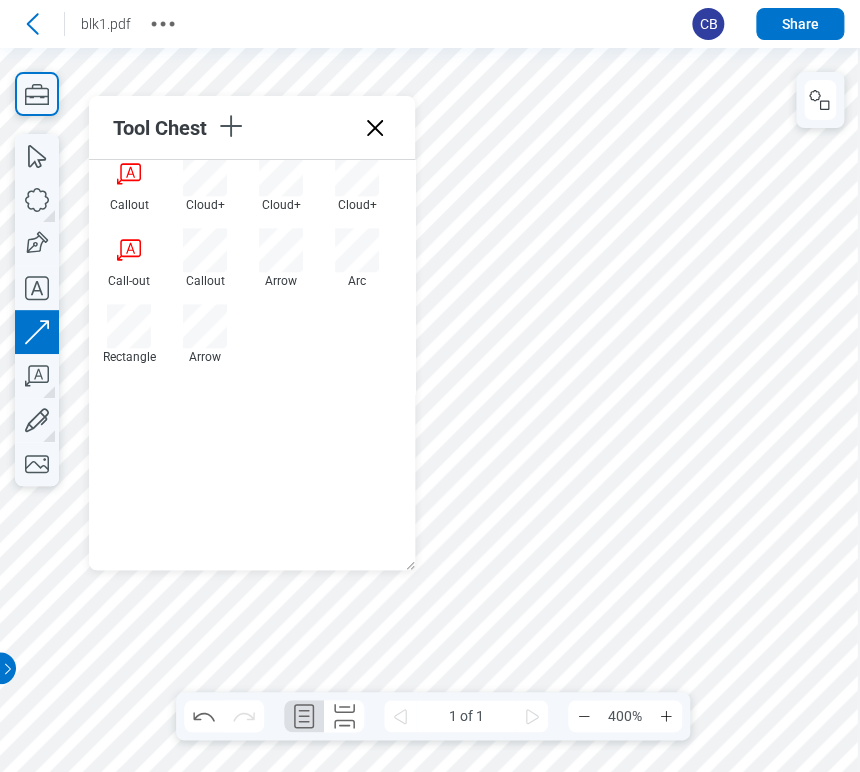 click at bounding box center [1216, 1258] 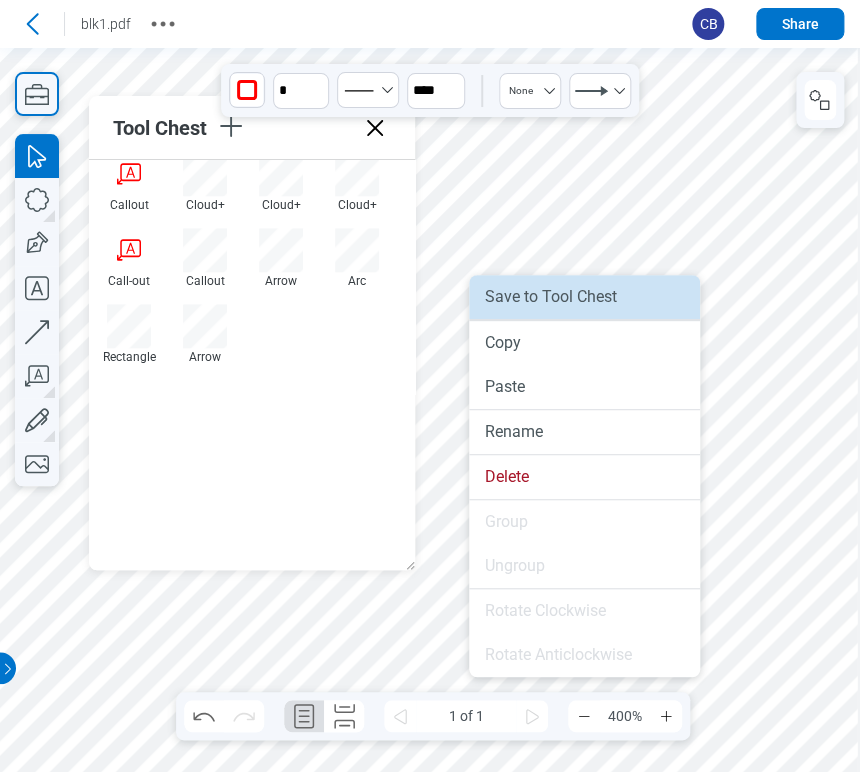click on "Save to Tool Chest" at bounding box center [584, 297] 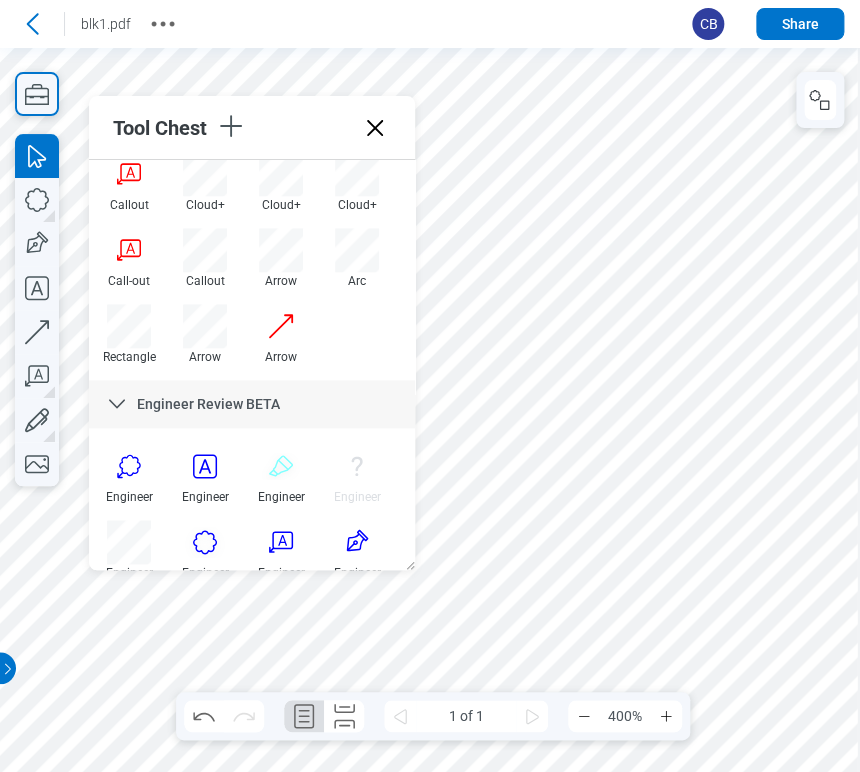 click at bounding box center (1216, 1258) 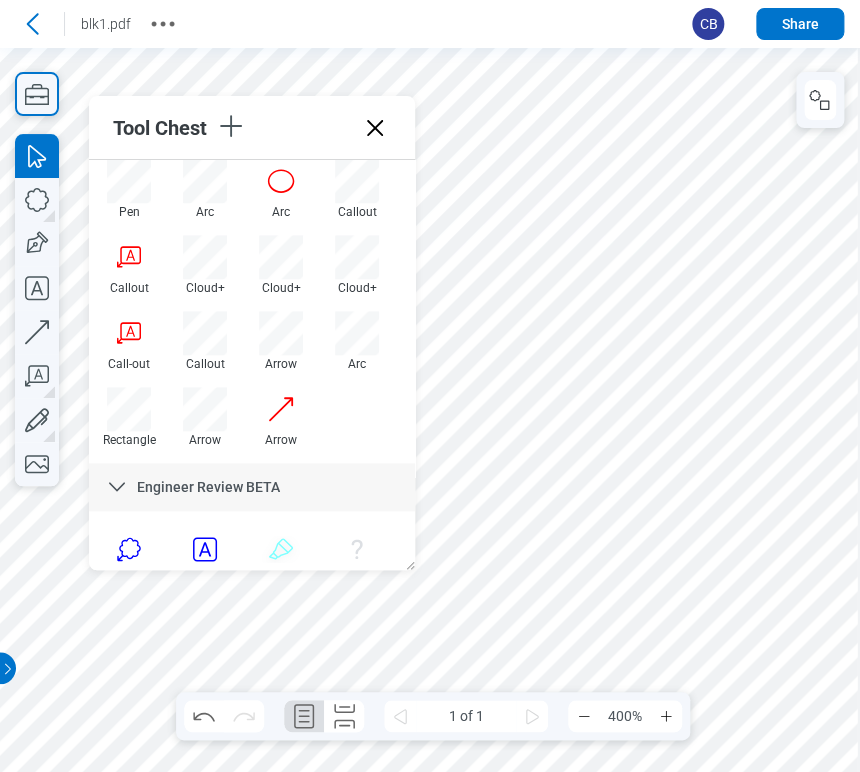 scroll, scrollTop: 461, scrollLeft: 0, axis: vertical 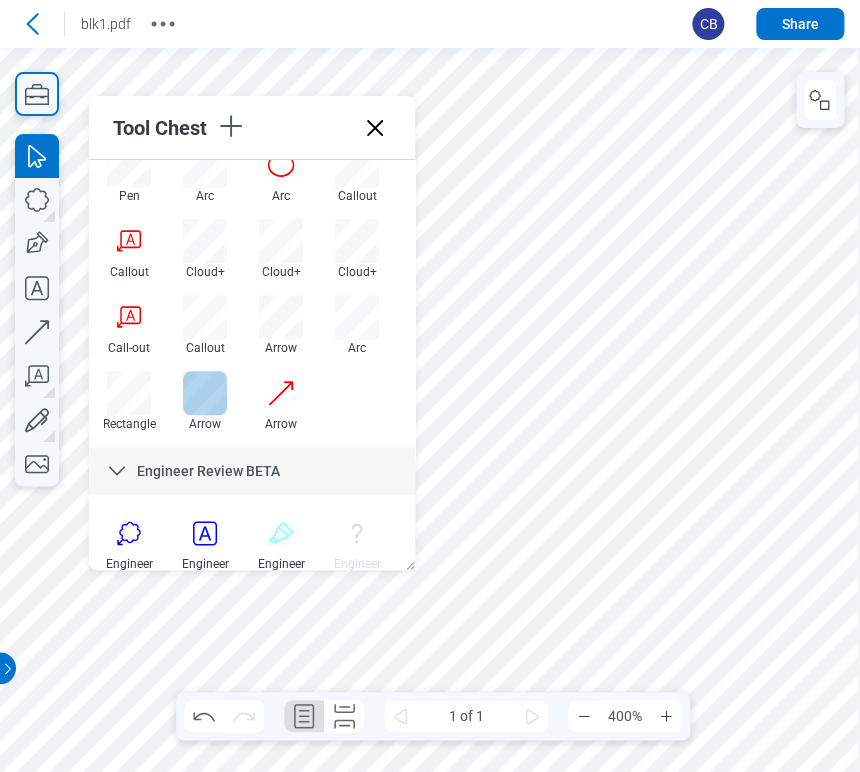 click at bounding box center [205, 393] 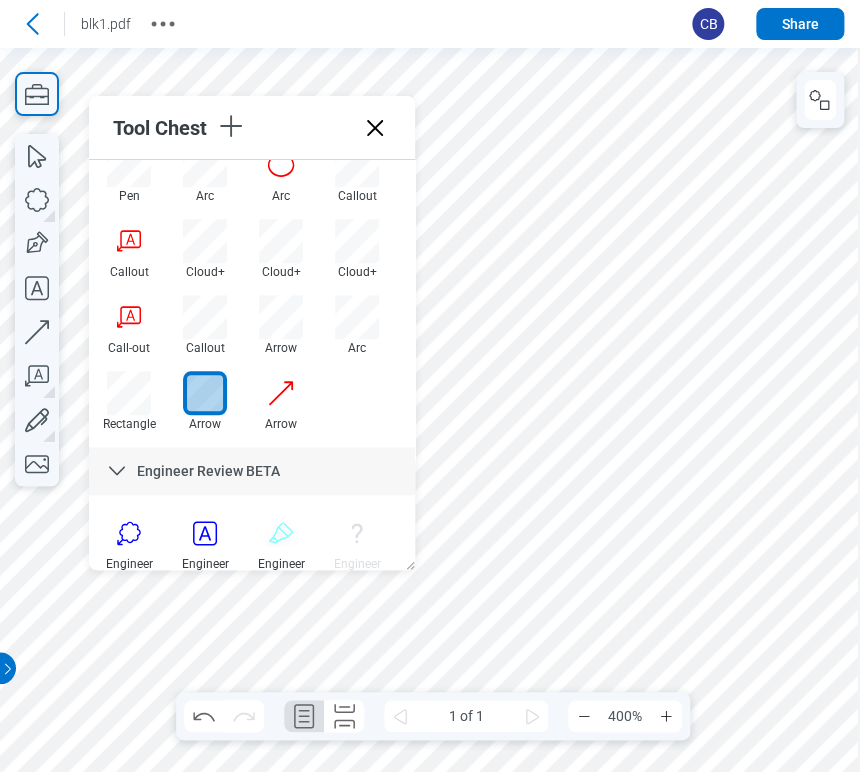 drag, startPoint x: 550, startPoint y: 223, endPoint x: 539, endPoint y: 302, distance: 79.762146 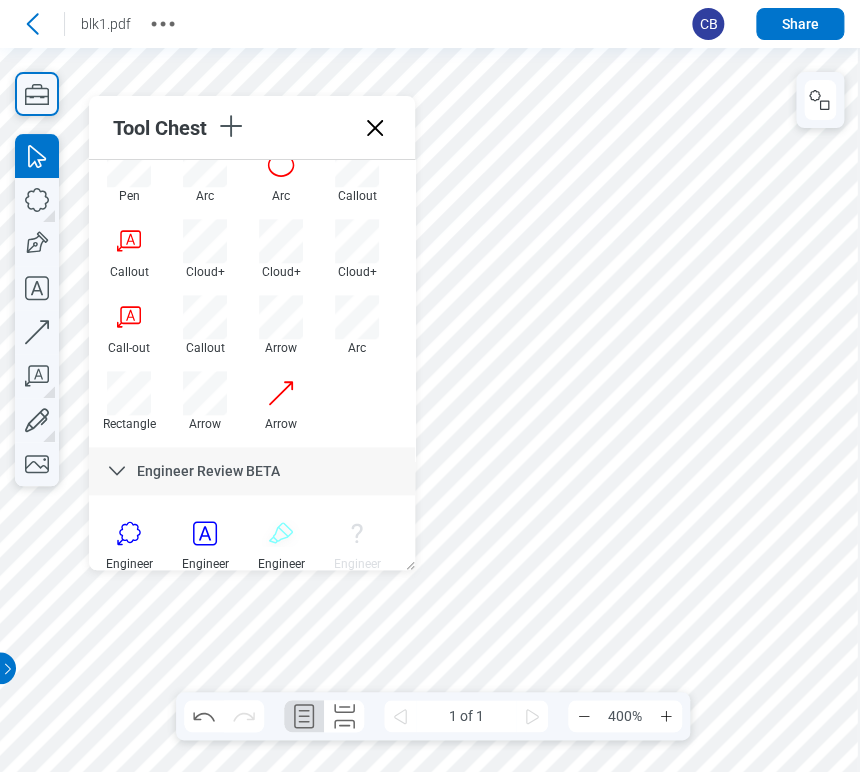 type 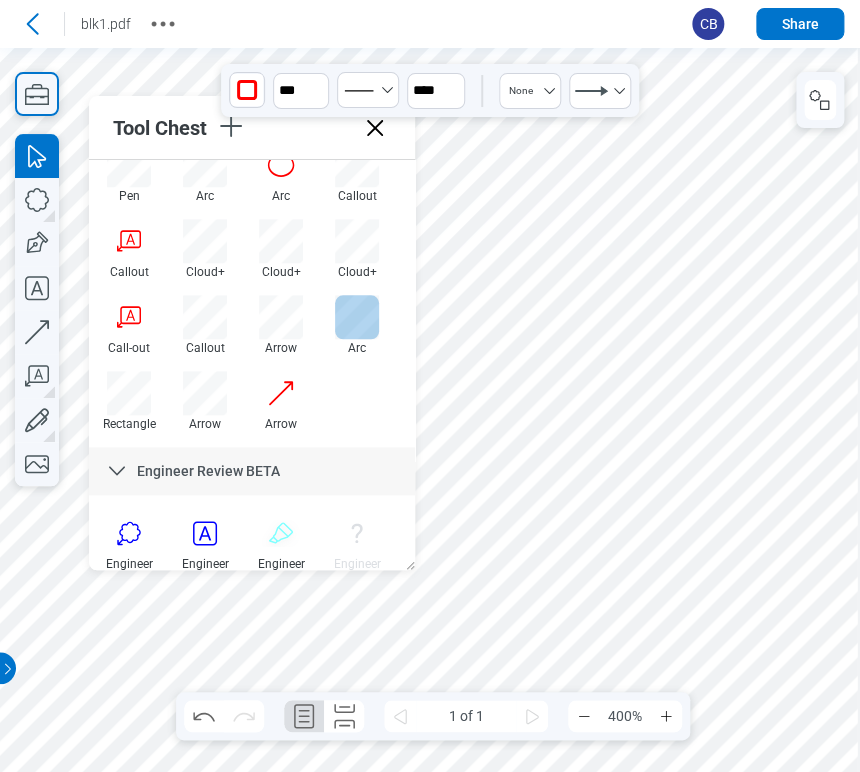 click at bounding box center [357, 317] 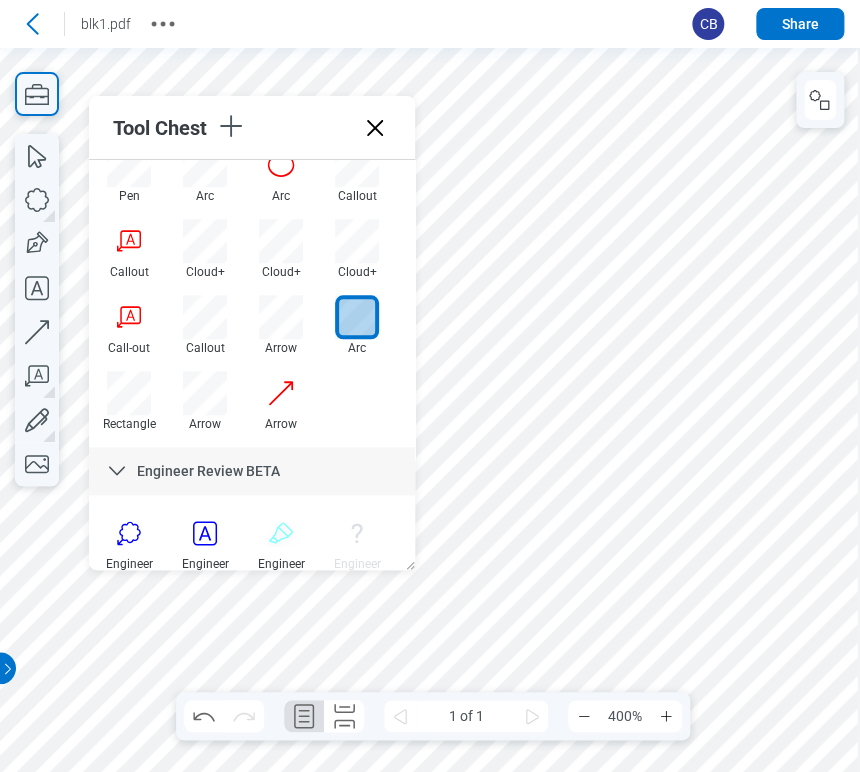 drag, startPoint x: 507, startPoint y: 424, endPoint x: 530, endPoint y: 384, distance: 46.141087 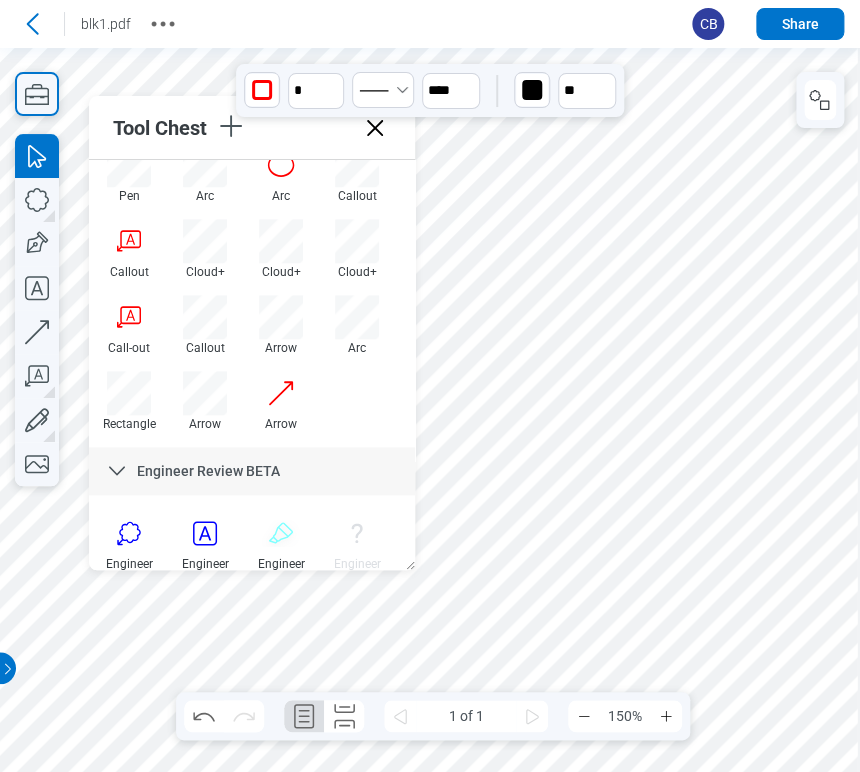 scroll, scrollTop: 0, scrollLeft: 0, axis: both 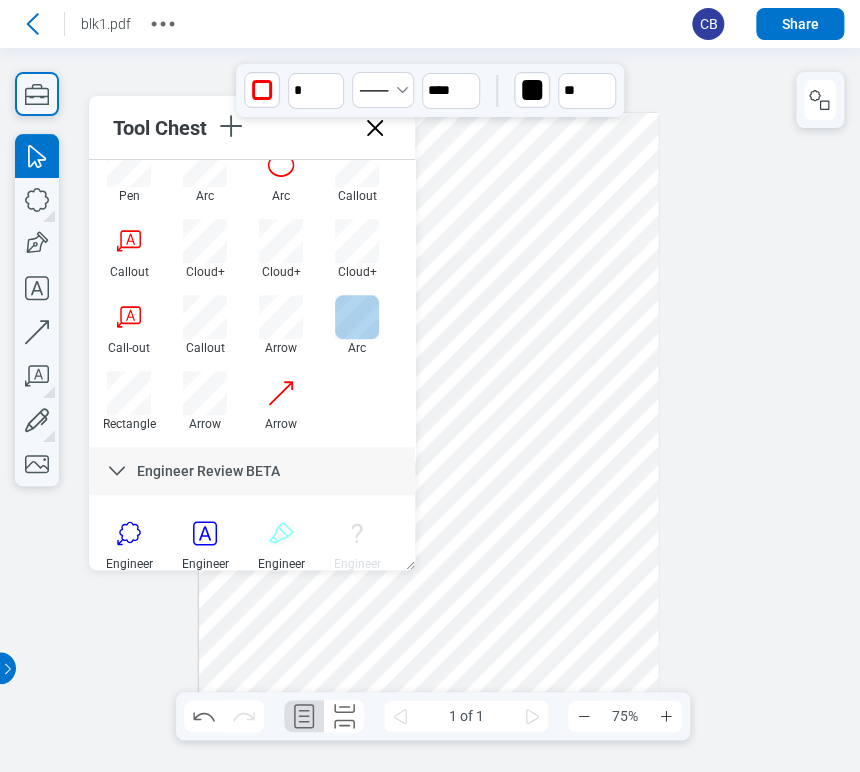 drag, startPoint x: 353, startPoint y: 297, endPoint x: 368, endPoint y: 308, distance: 18.601076 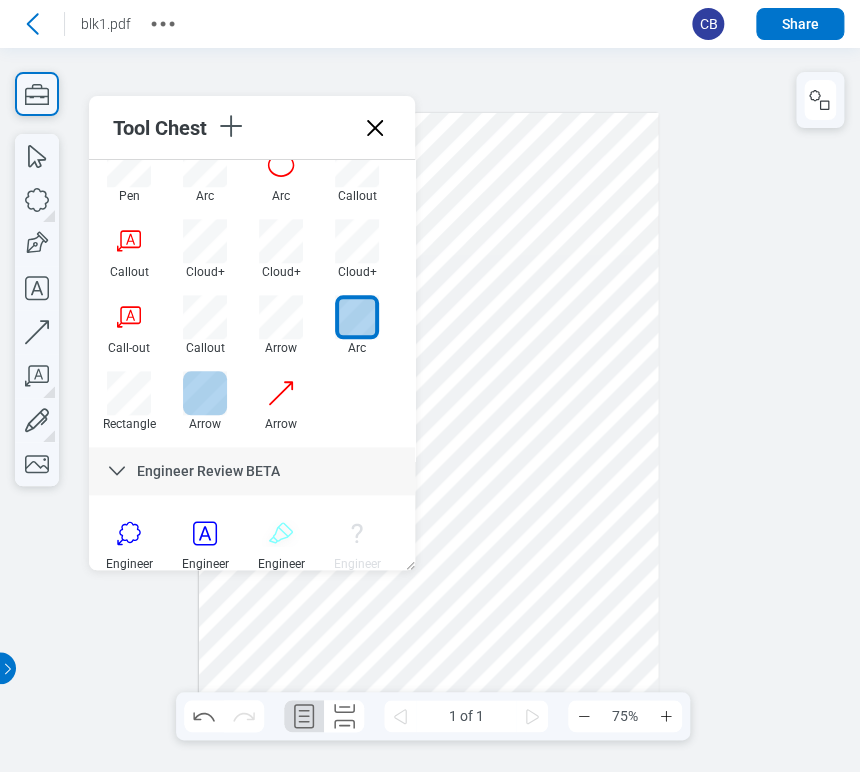 click at bounding box center (205, 393) 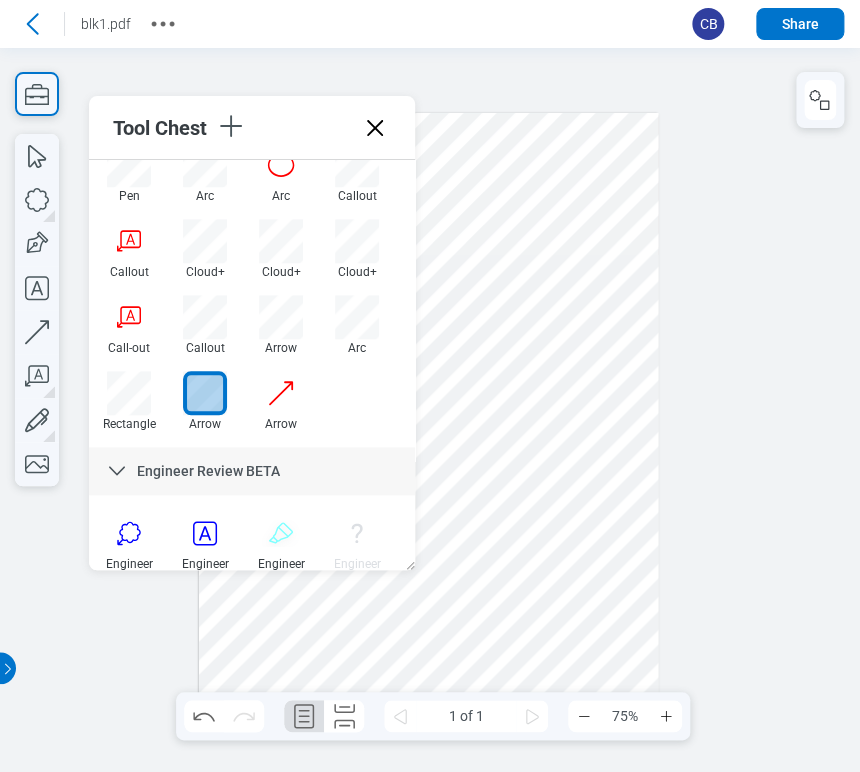 drag, startPoint x: 454, startPoint y: 437, endPoint x: 507, endPoint y: 318, distance: 130.26895 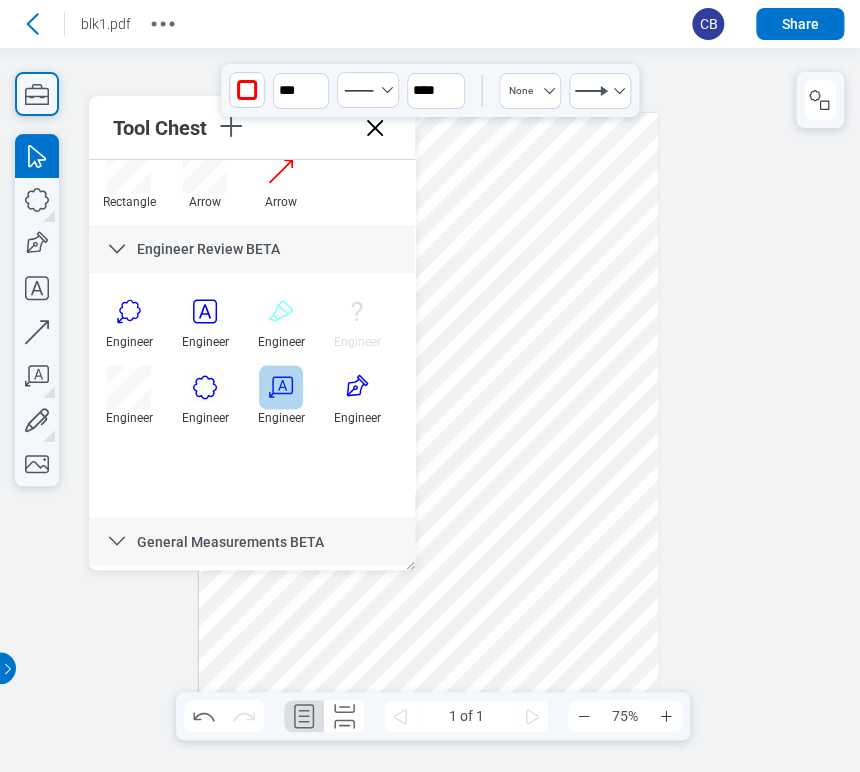 scroll, scrollTop: 461, scrollLeft: 0, axis: vertical 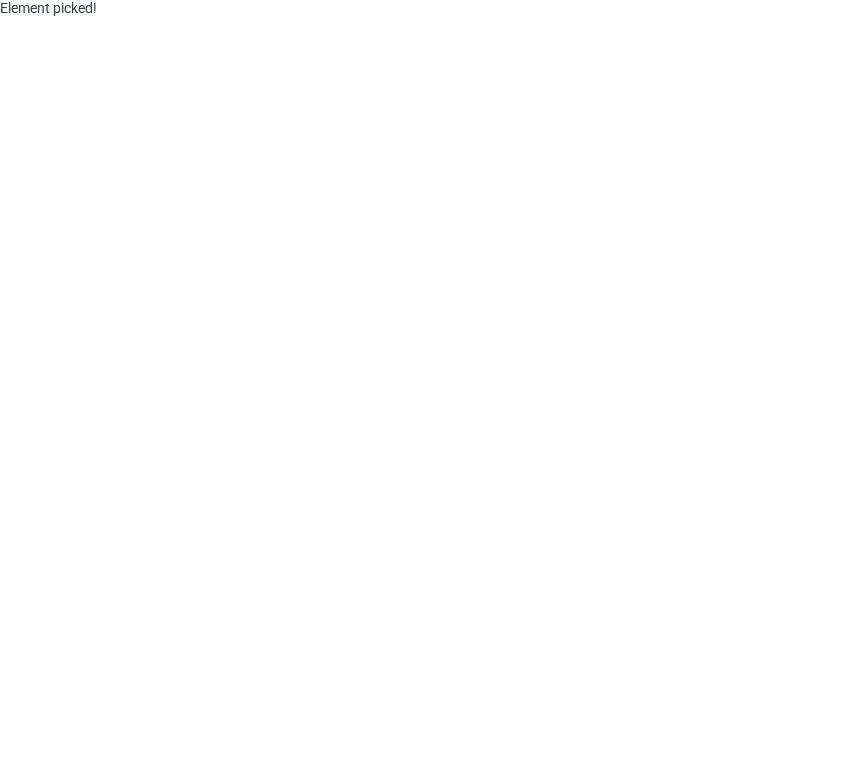 click on "Element picked!" at bounding box center (430, 386) 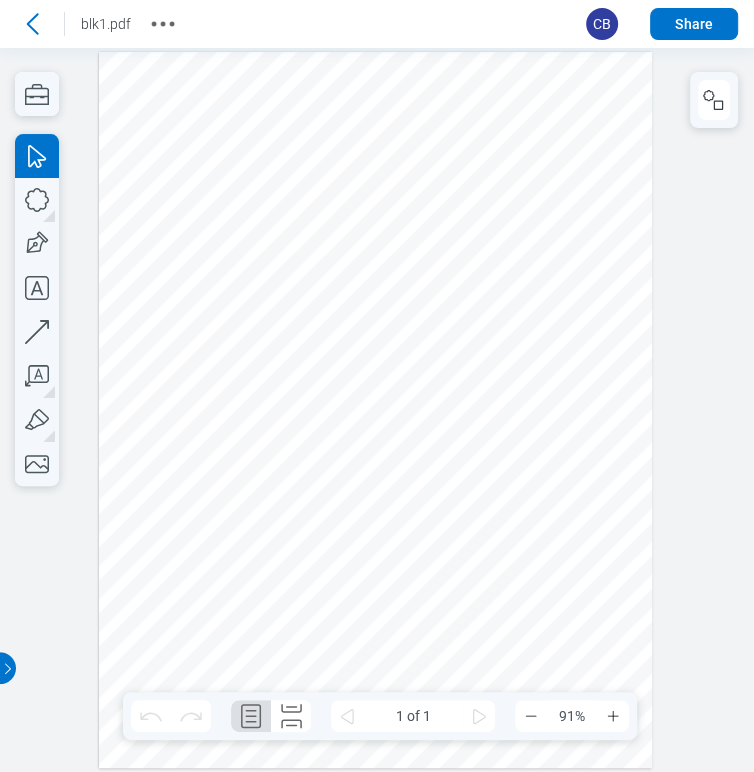 scroll, scrollTop: 0, scrollLeft: 0, axis: both 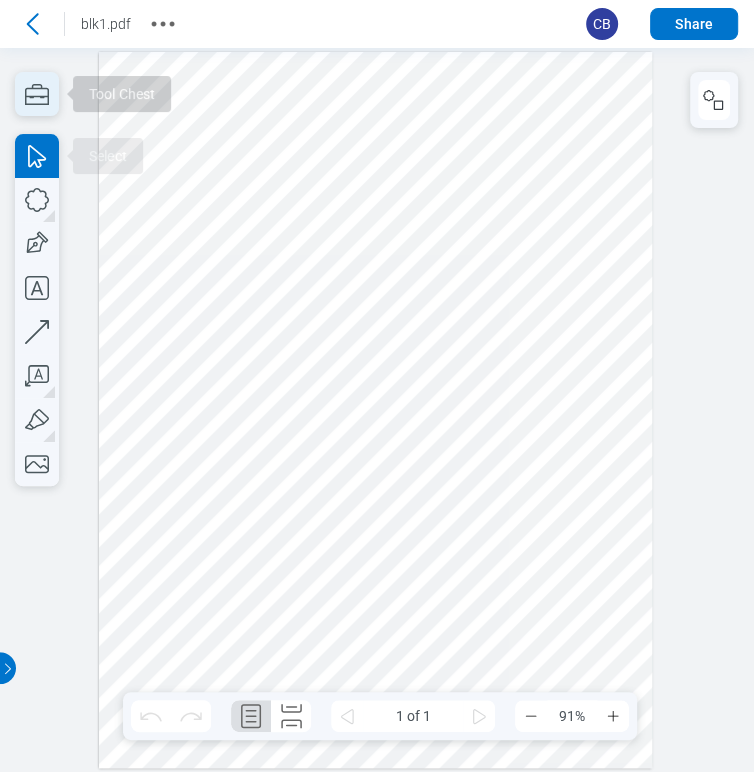 click 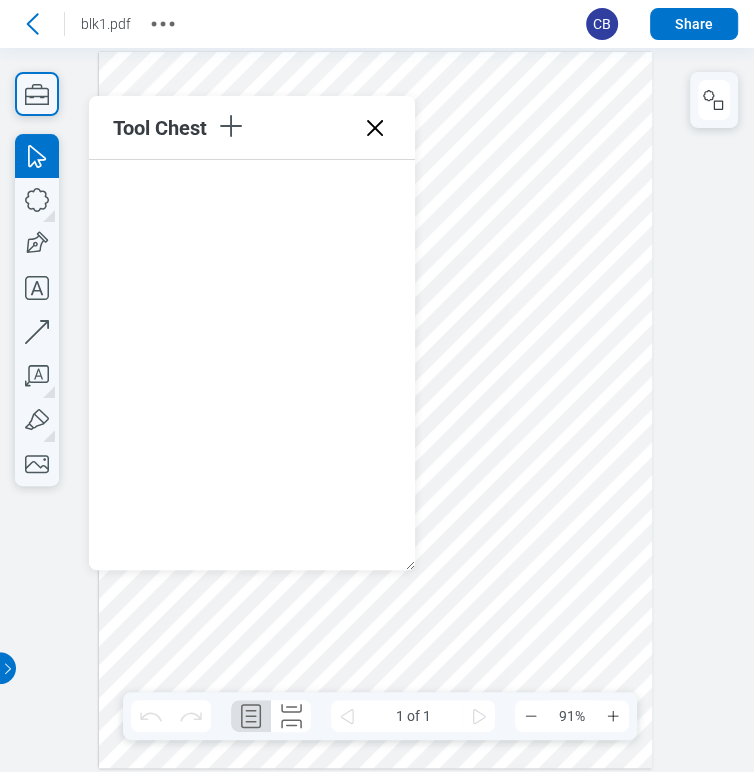 click at bounding box center [376, 410] 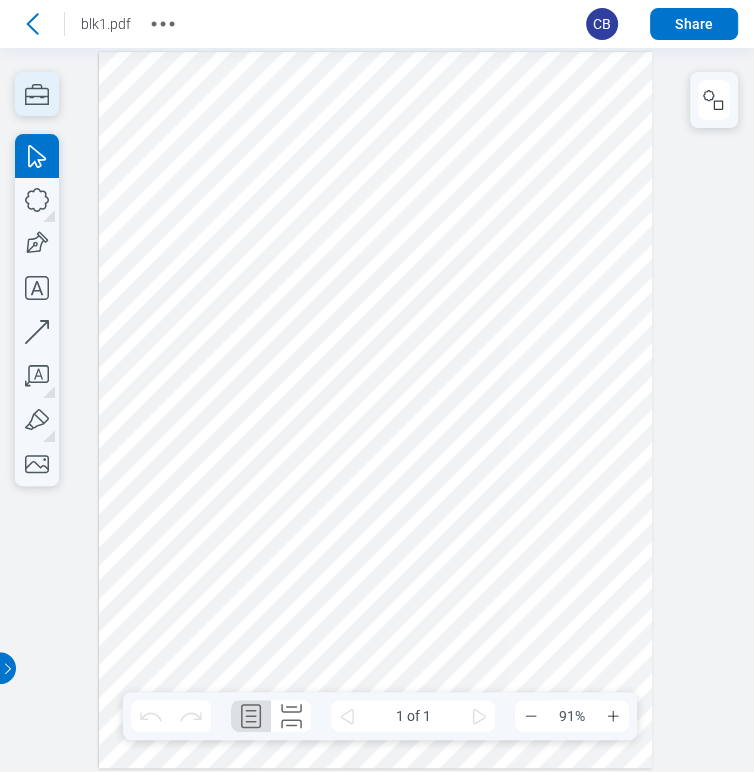 click 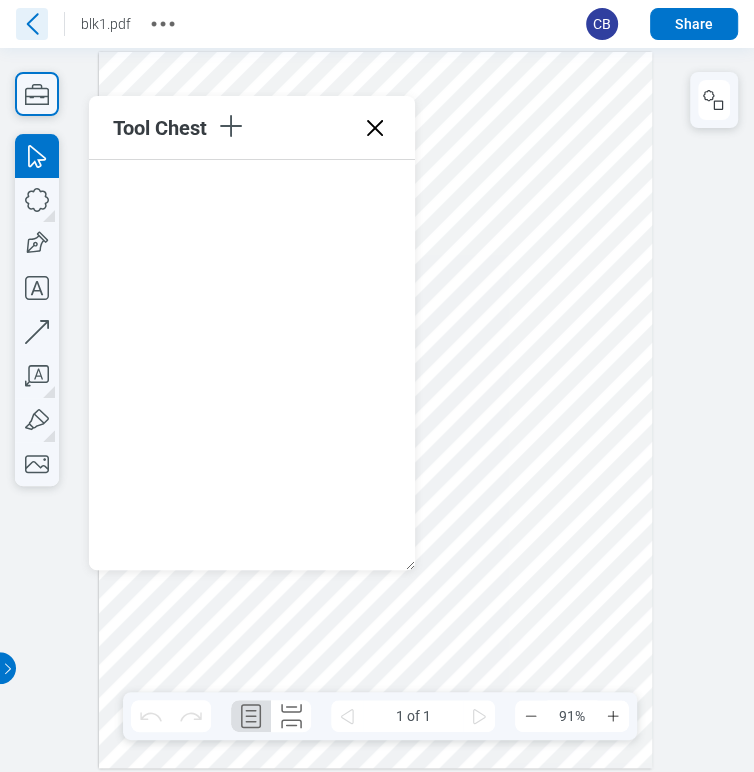 click 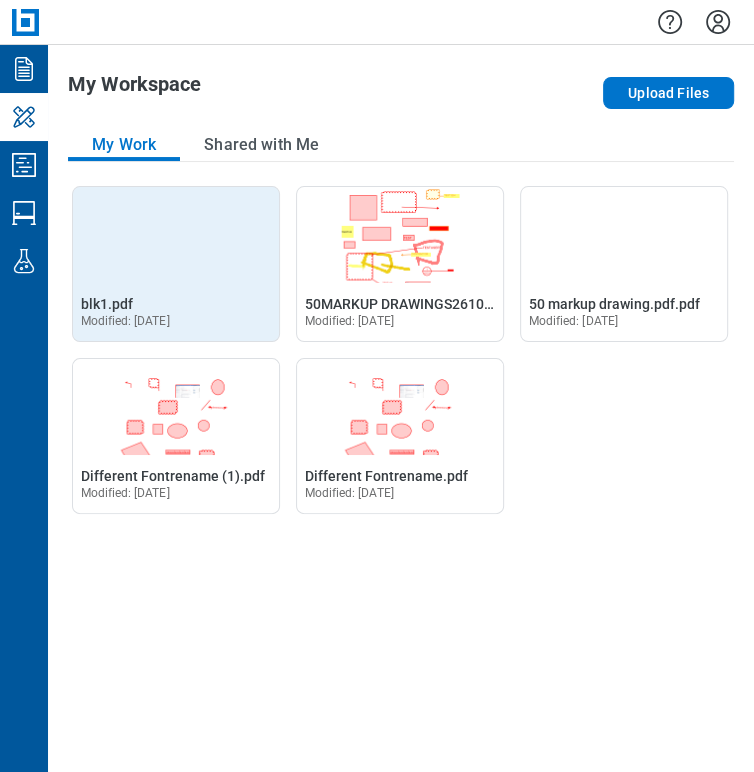 click on "Open blk1.pdf in Editor blk1.pdf Modified: [DATE]" at bounding box center (176, 311) 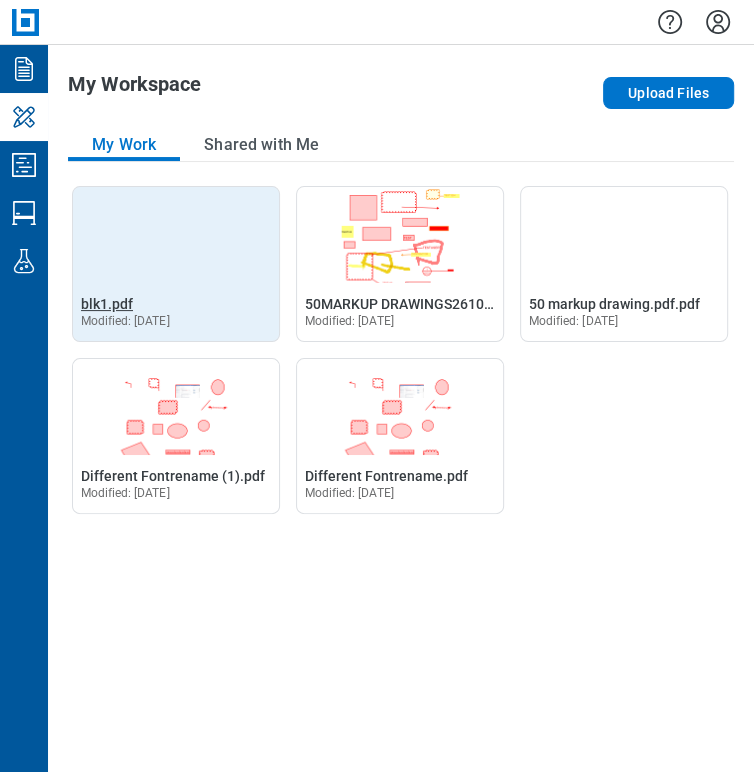 click on "blk1.pdf" at bounding box center [107, 304] 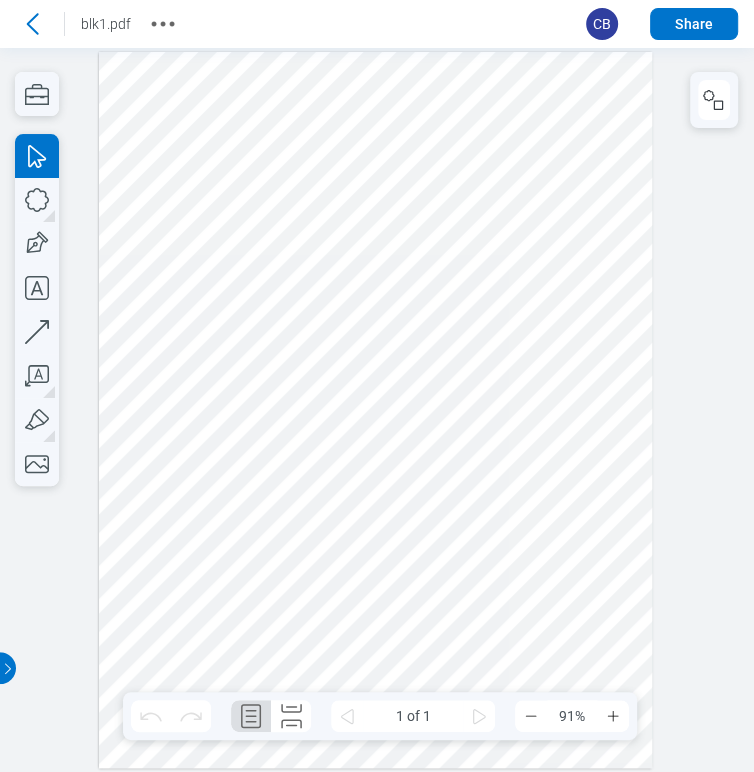scroll, scrollTop: 0, scrollLeft: 0, axis: both 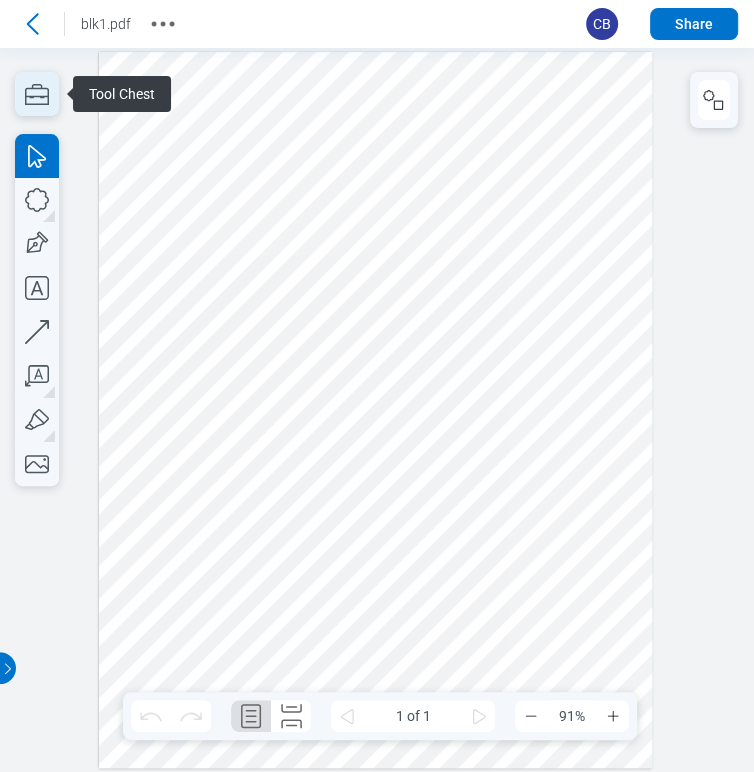 click 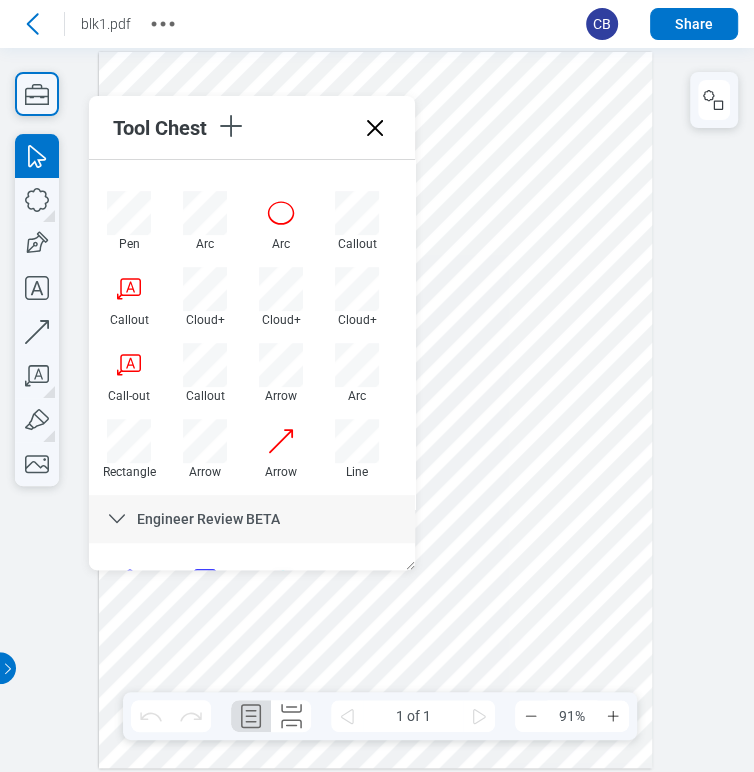 scroll, scrollTop: 444, scrollLeft: 0, axis: vertical 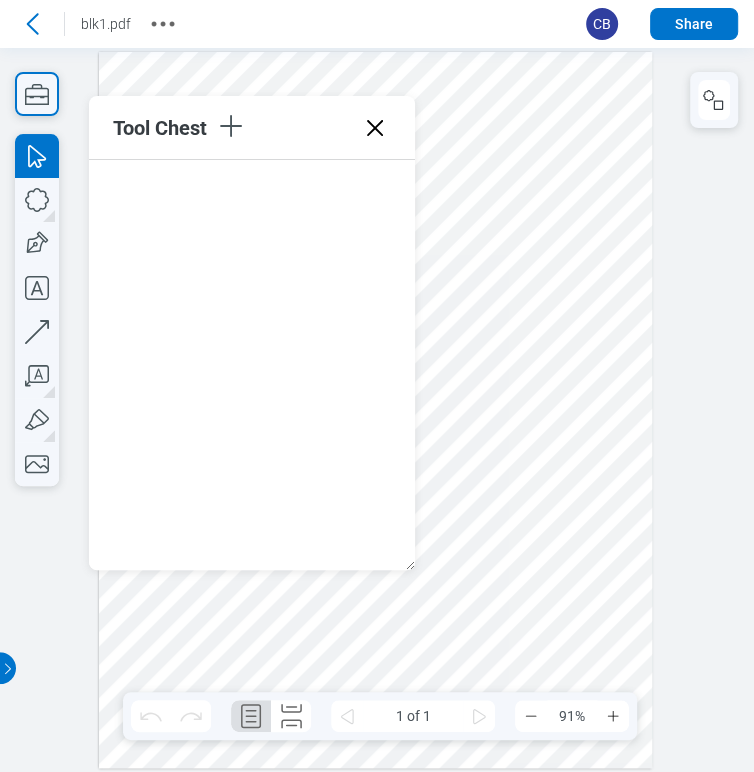 type 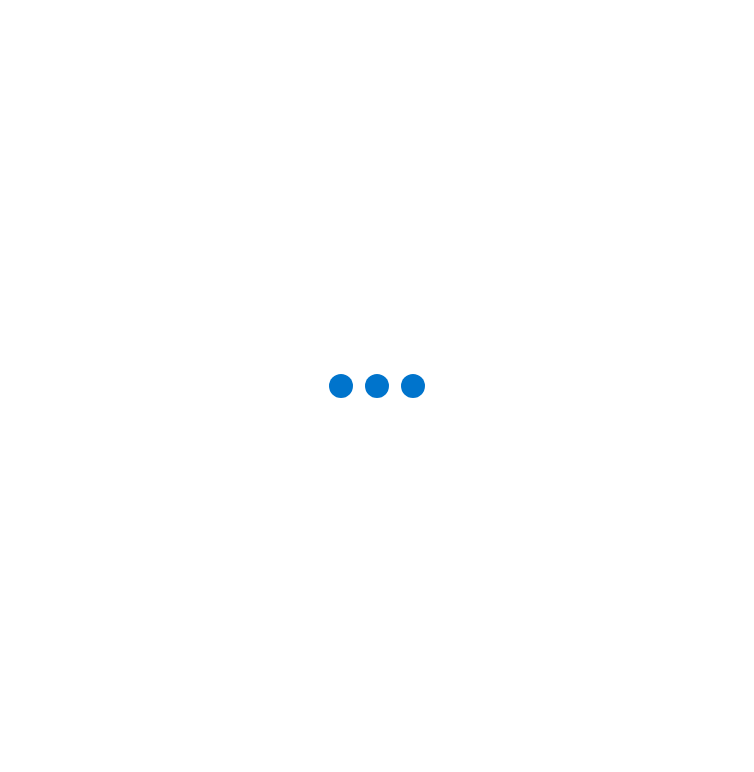 scroll, scrollTop: 0, scrollLeft: 0, axis: both 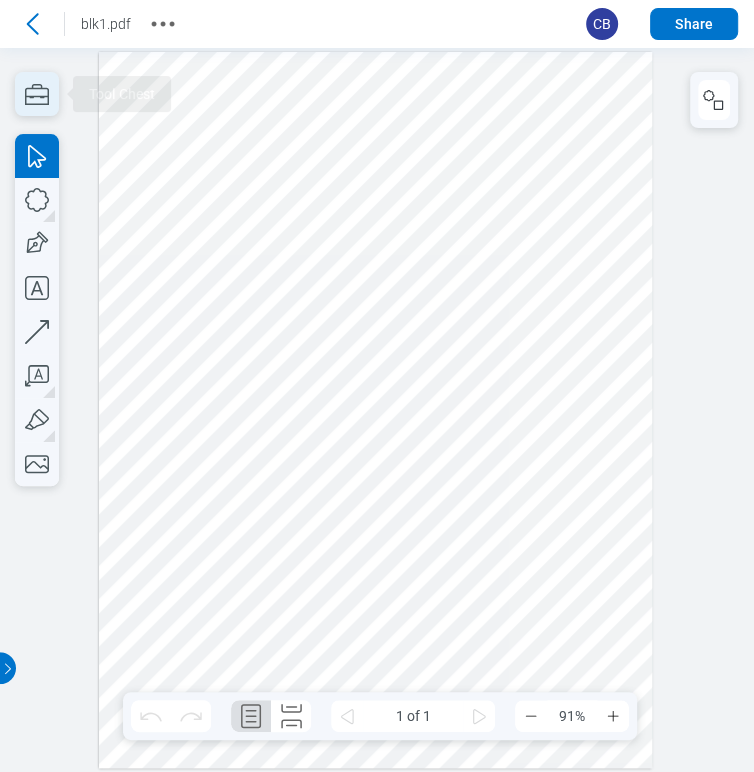 click 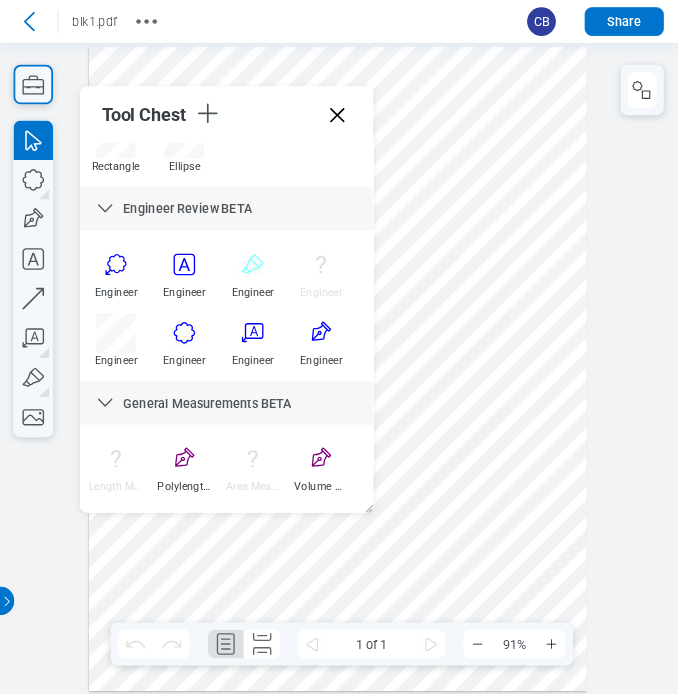 scroll, scrollTop: 624, scrollLeft: 0, axis: vertical 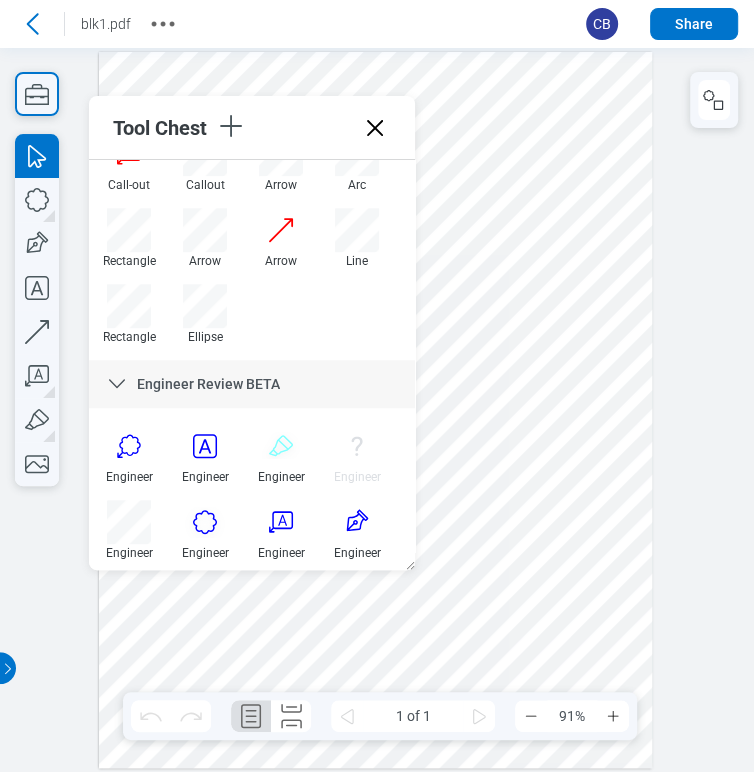 type 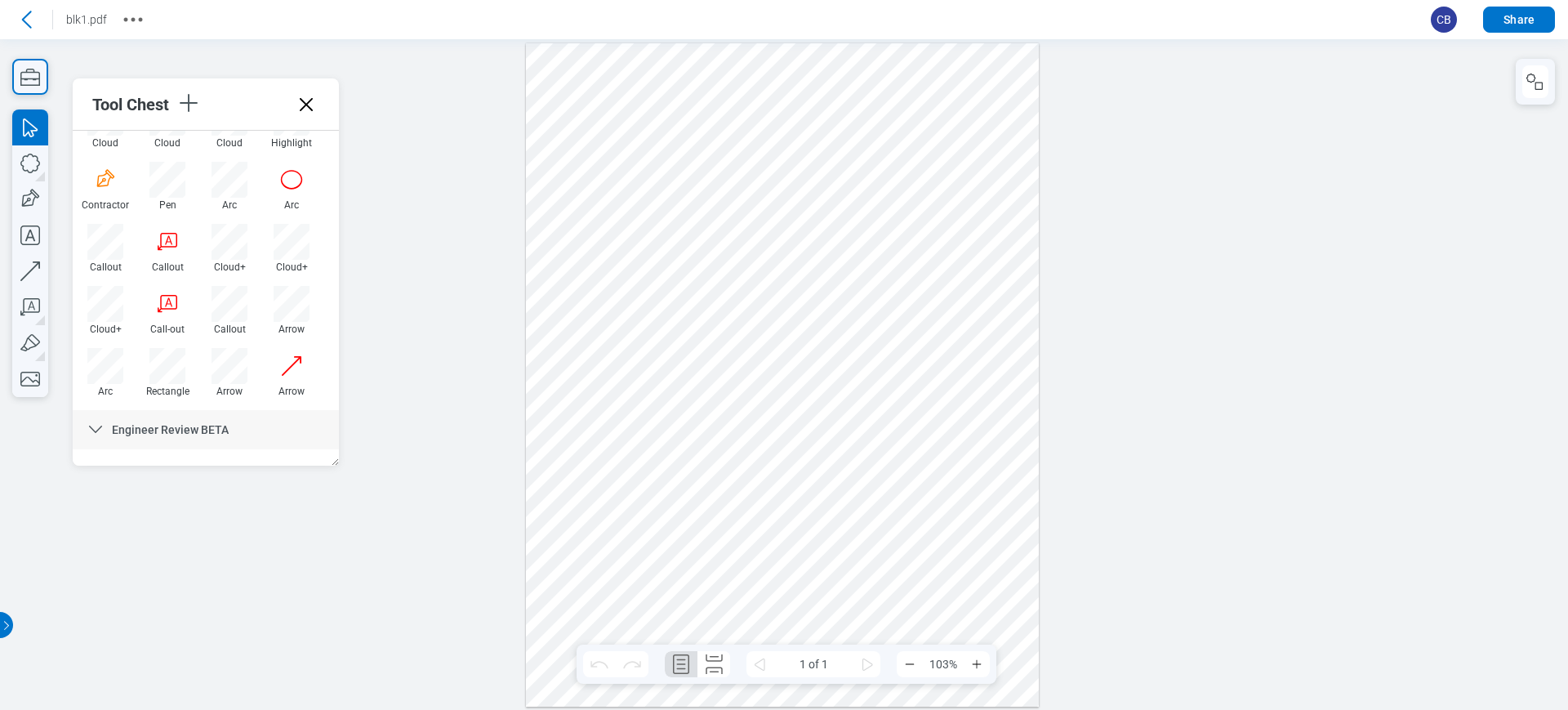 scroll, scrollTop: 385, scrollLeft: 0, axis: vertical 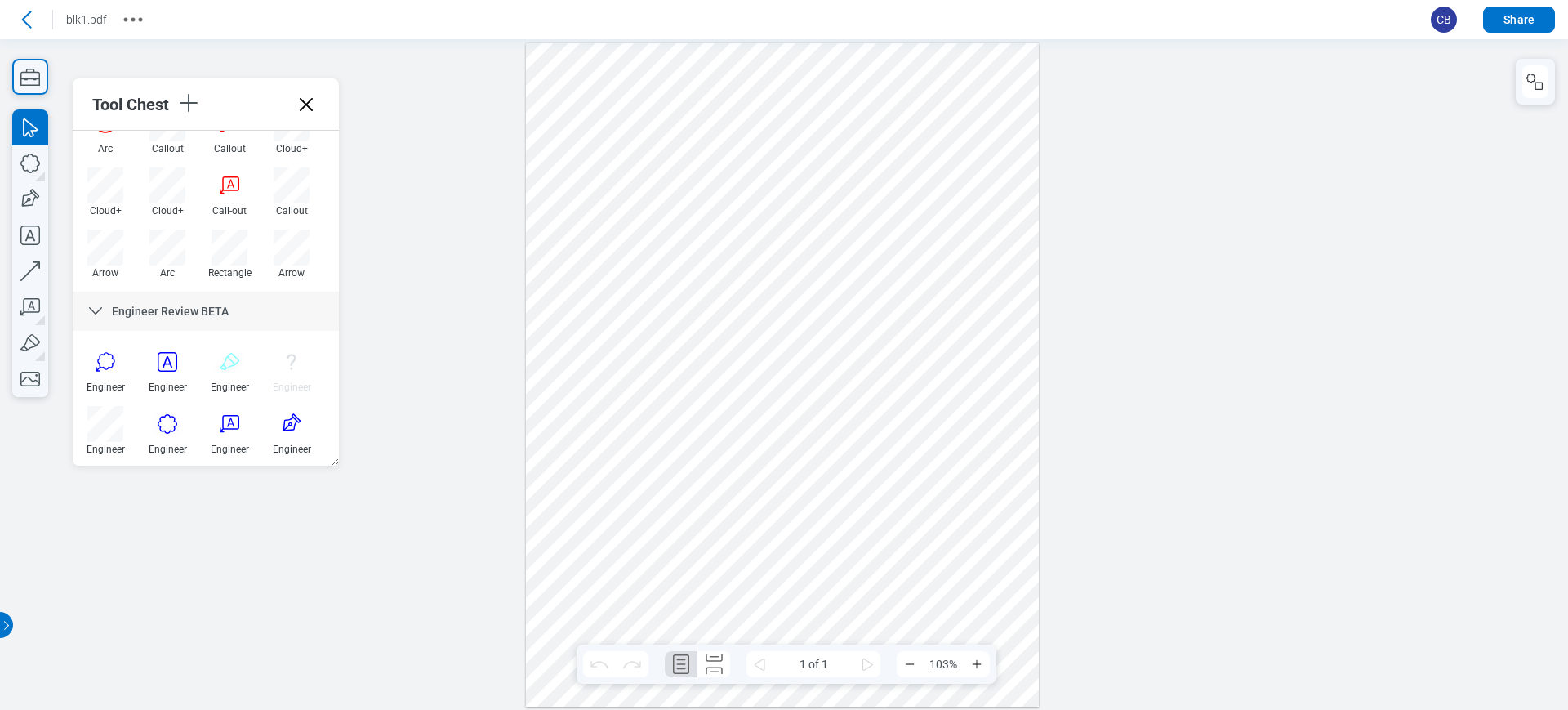 drag, startPoint x: 274, startPoint y: 266, endPoint x: 275, endPoint y: 252, distance: 14.035669 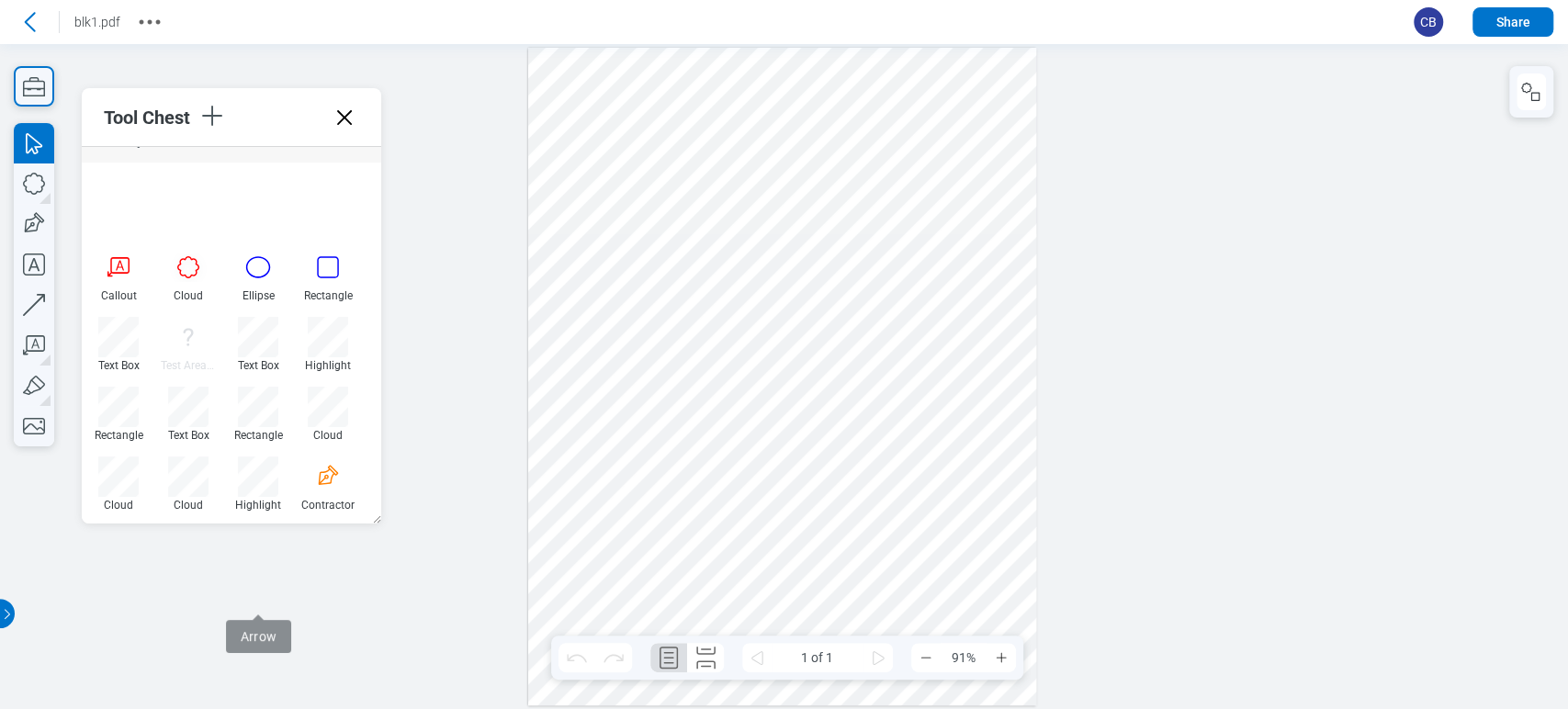 scroll, scrollTop: 0, scrollLeft: 0, axis: both 